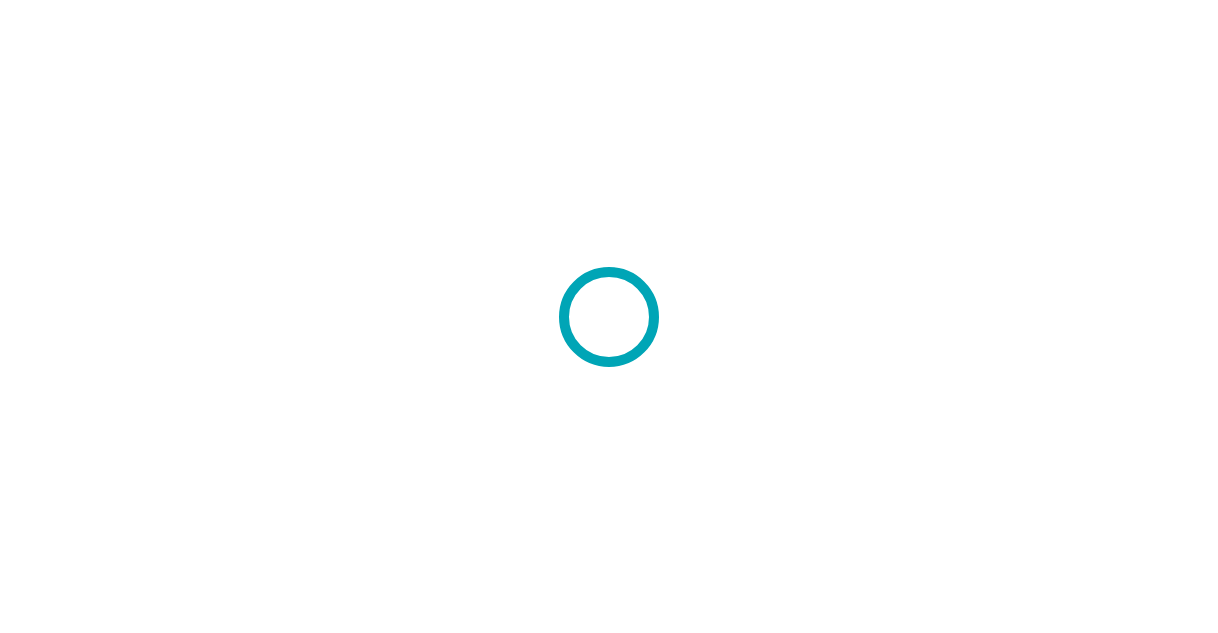 scroll, scrollTop: 0, scrollLeft: 0, axis: both 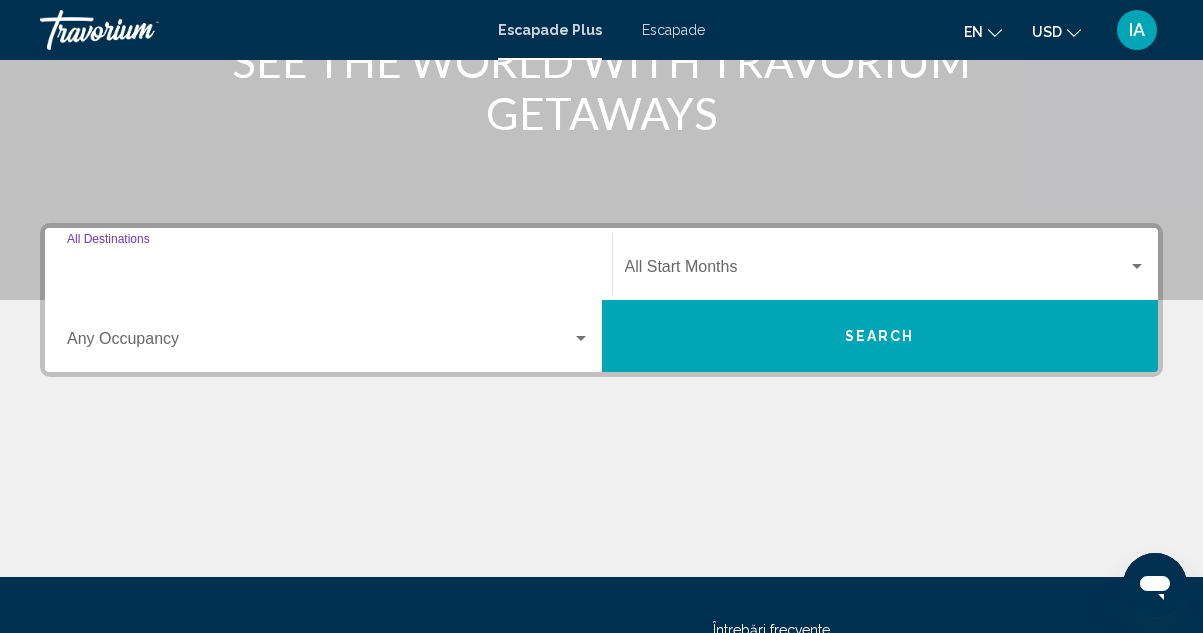 click on "Destination All Destinations" at bounding box center (328, 271) 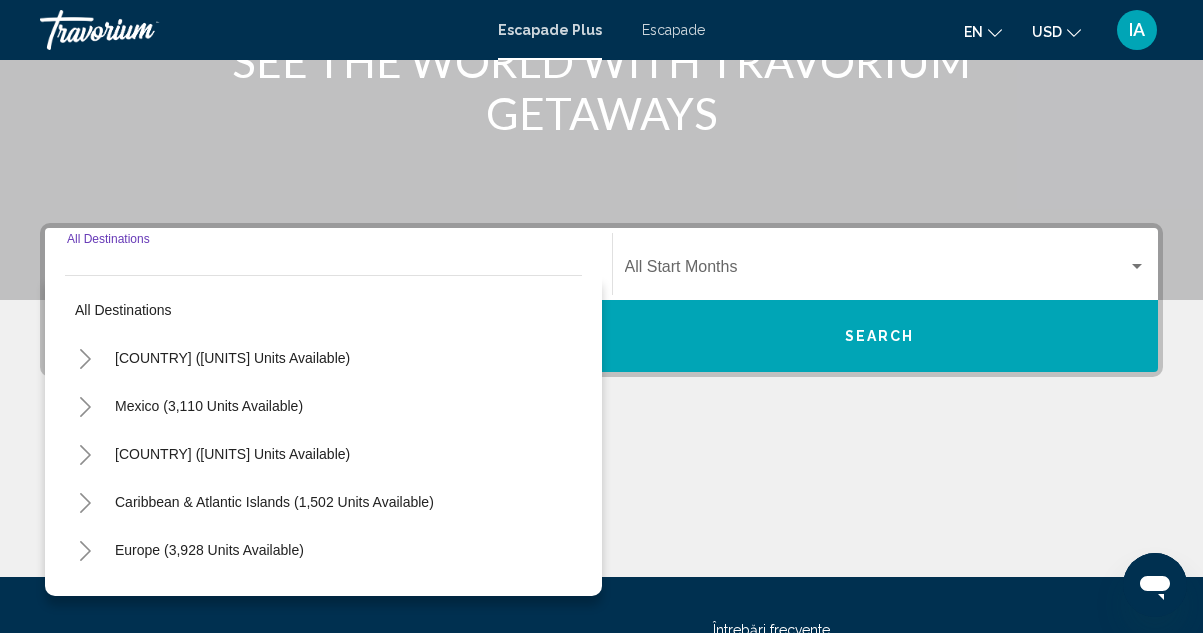 scroll, scrollTop: 458, scrollLeft: 0, axis: vertical 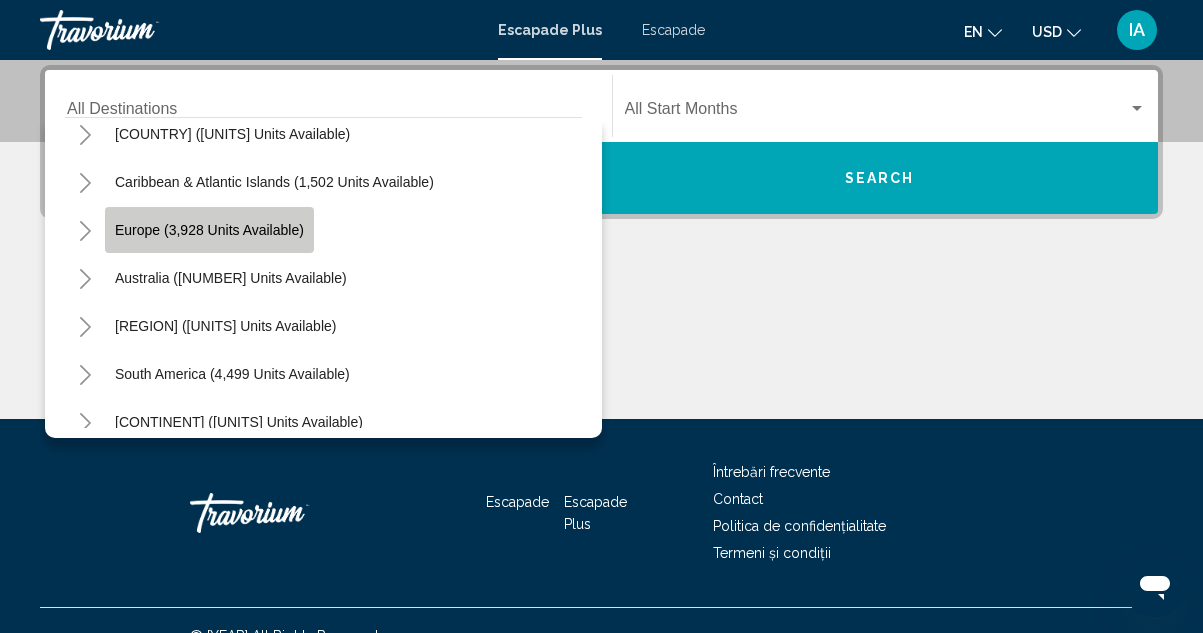 click on "Europe (3,928 units available)" at bounding box center [209, 230] 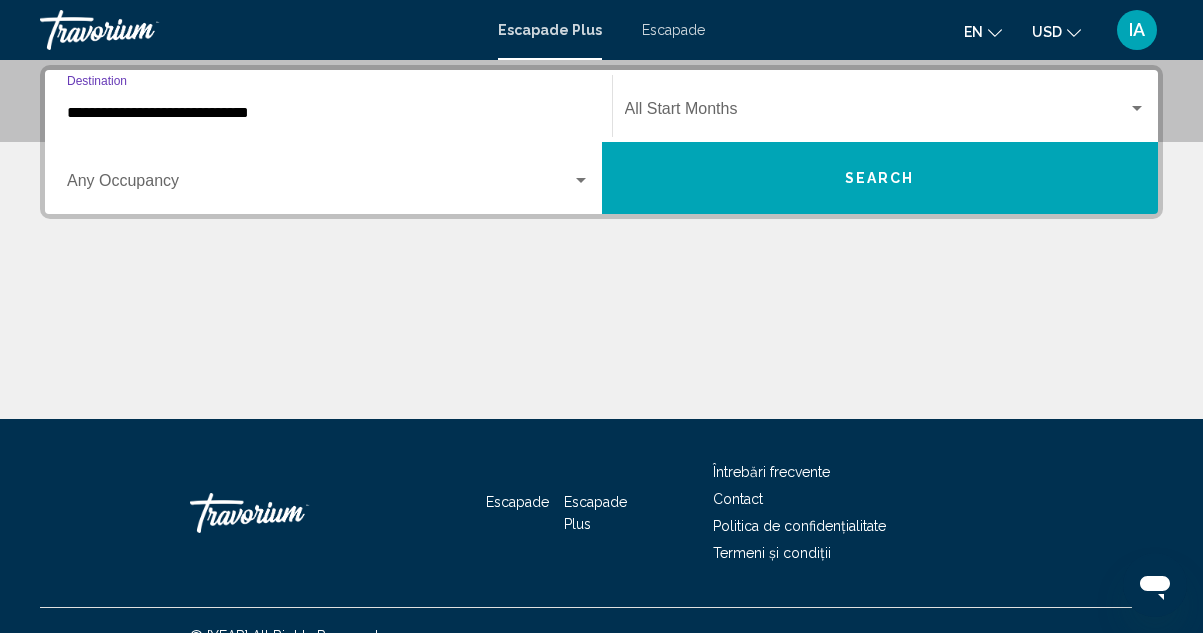 click at bounding box center [1137, 108] 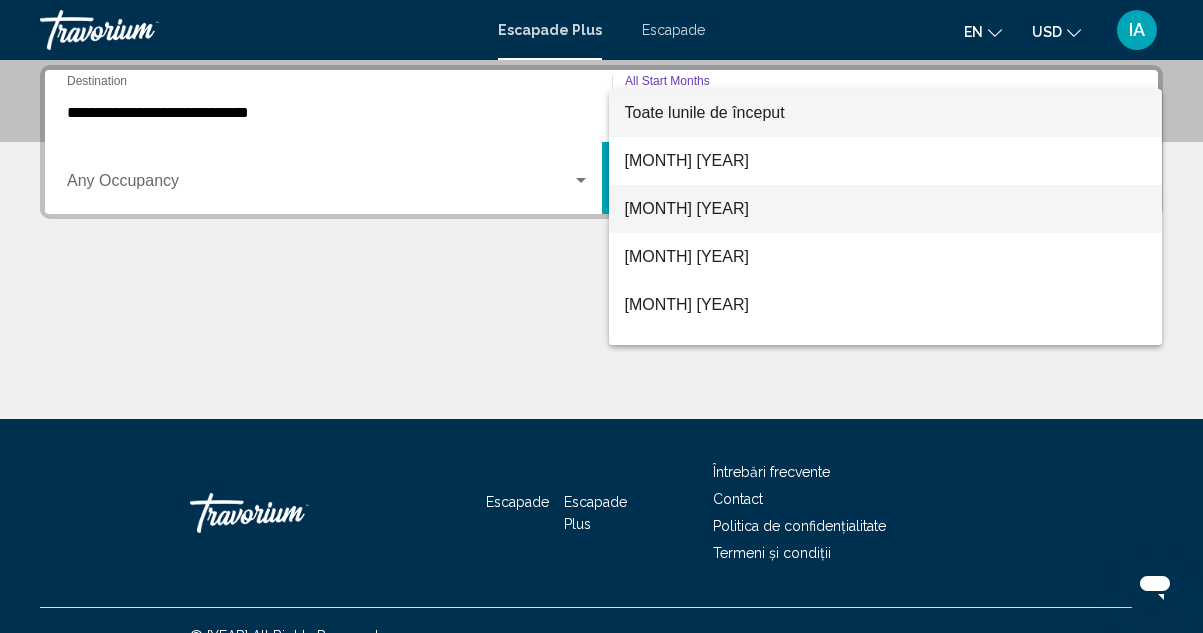 click on "[MONTH] [YEAR]" at bounding box center [687, 208] 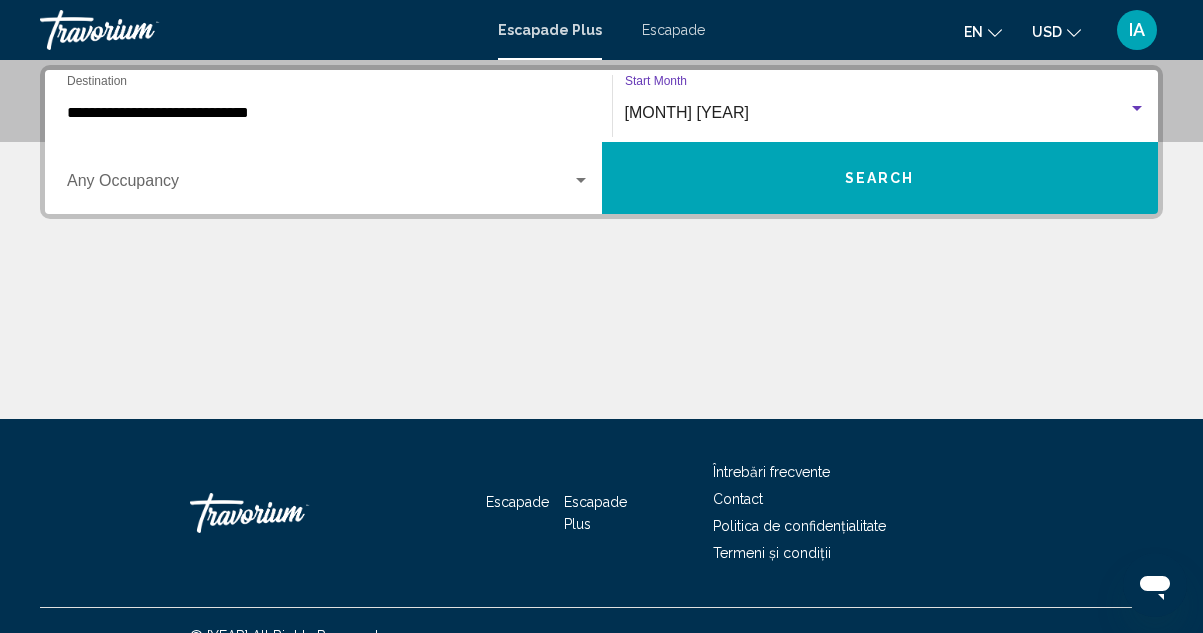 click on "Search" at bounding box center (880, 179) 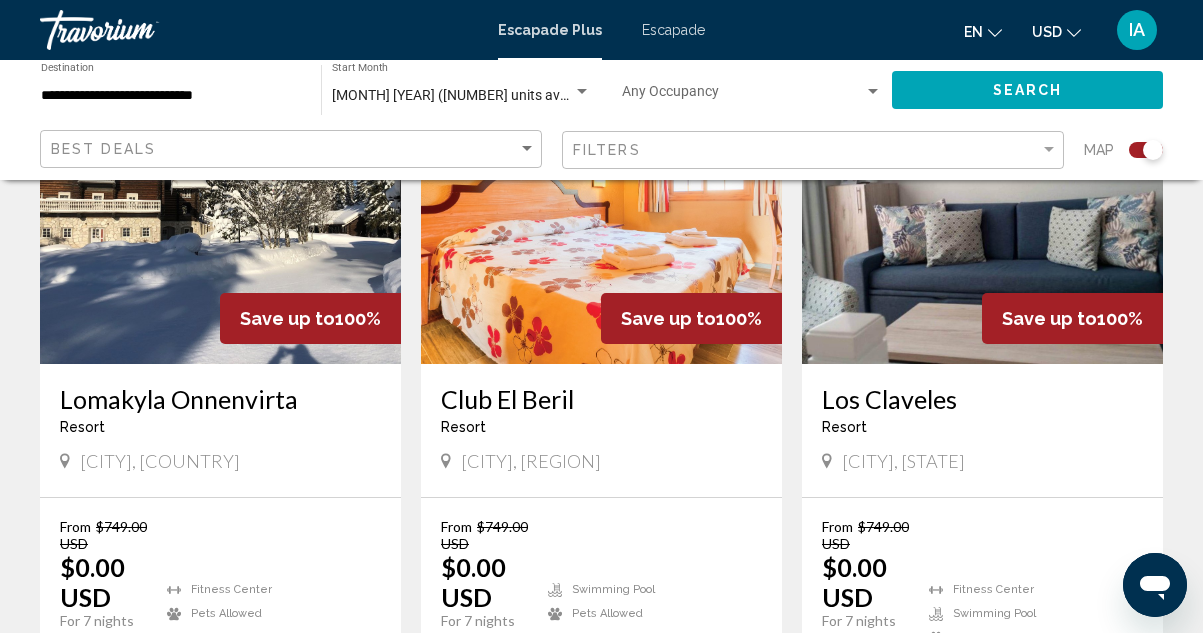 scroll, scrollTop: 3400, scrollLeft: 0, axis: vertical 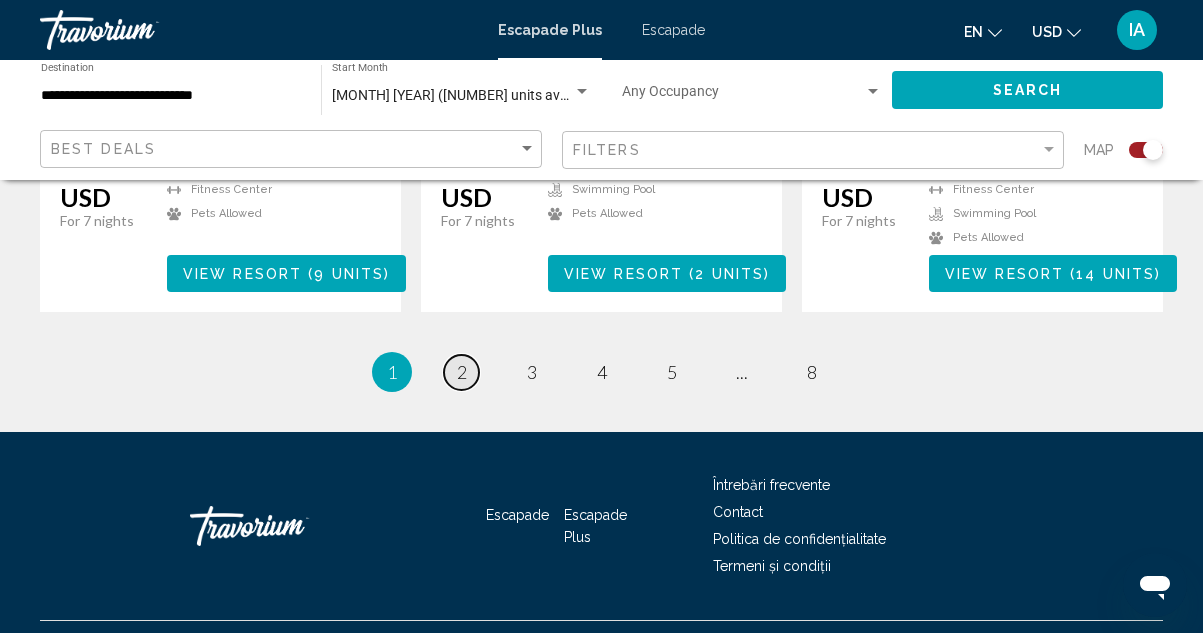 click on "2" at bounding box center [462, 372] 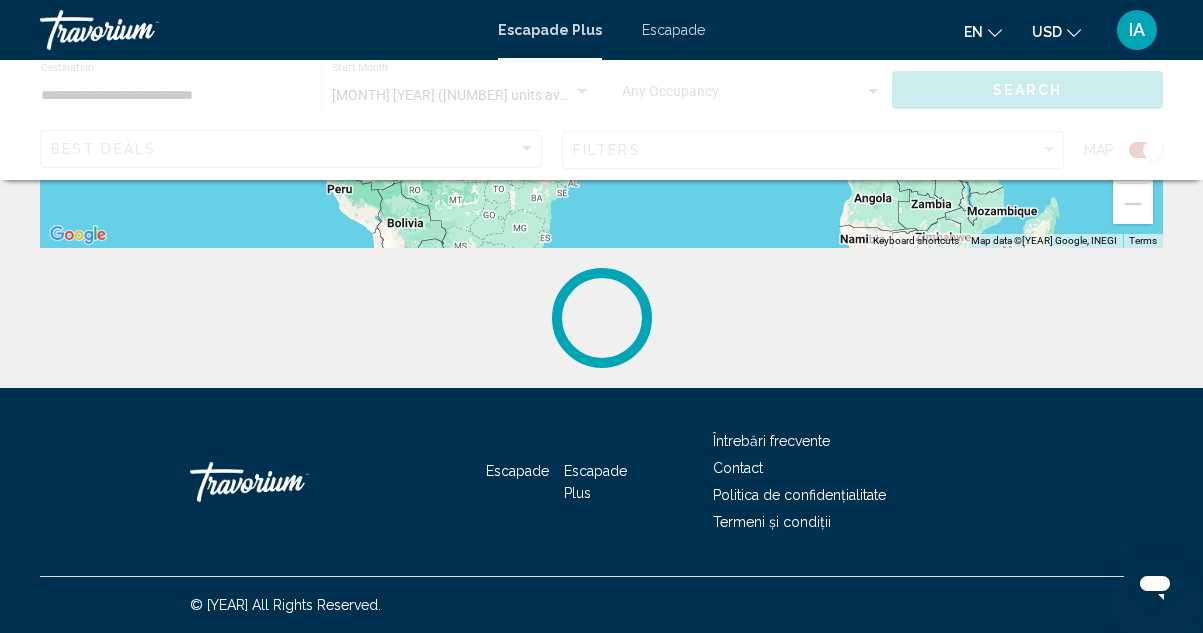 scroll, scrollTop: 0, scrollLeft: 0, axis: both 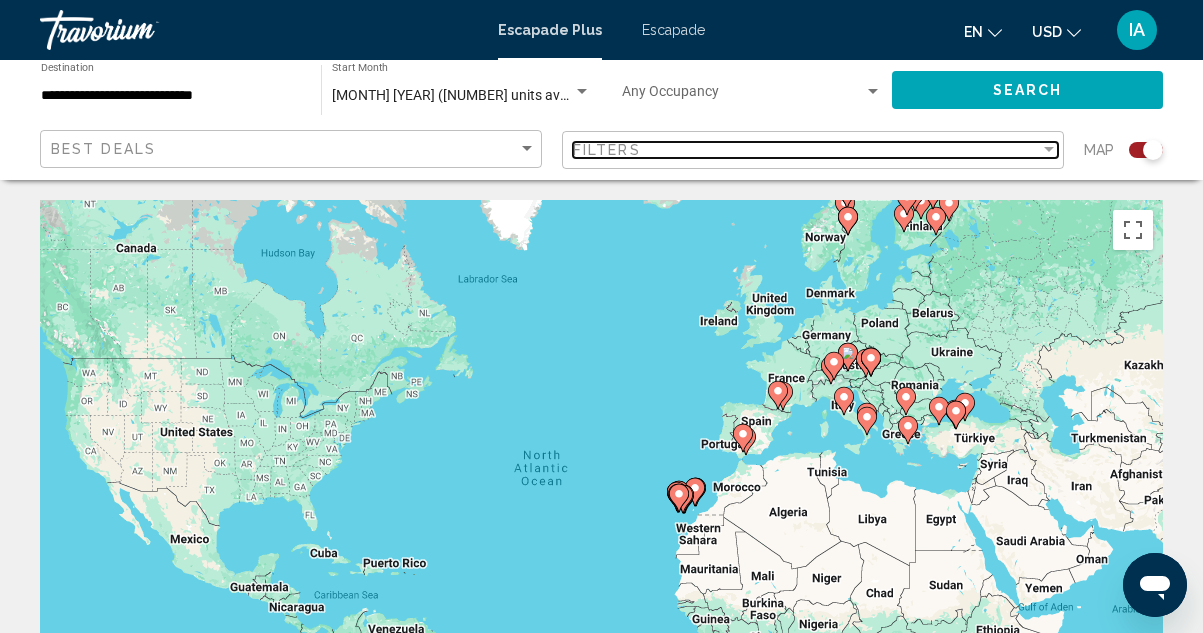 click at bounding box center [1049, 149] 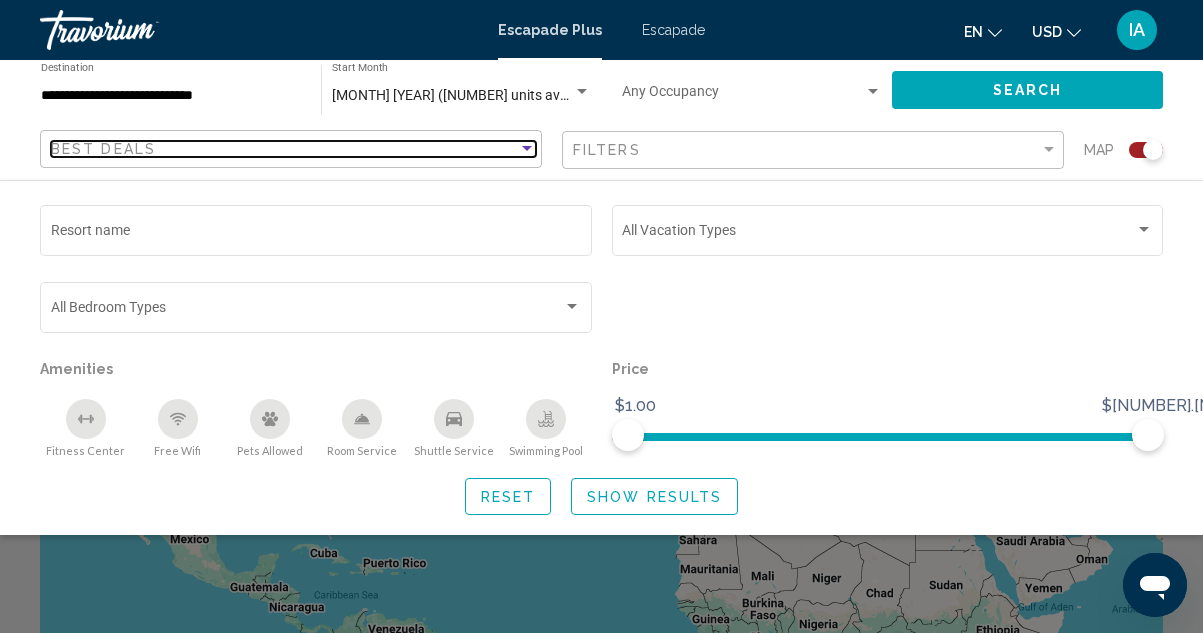 click at bounding box center (527, 149) 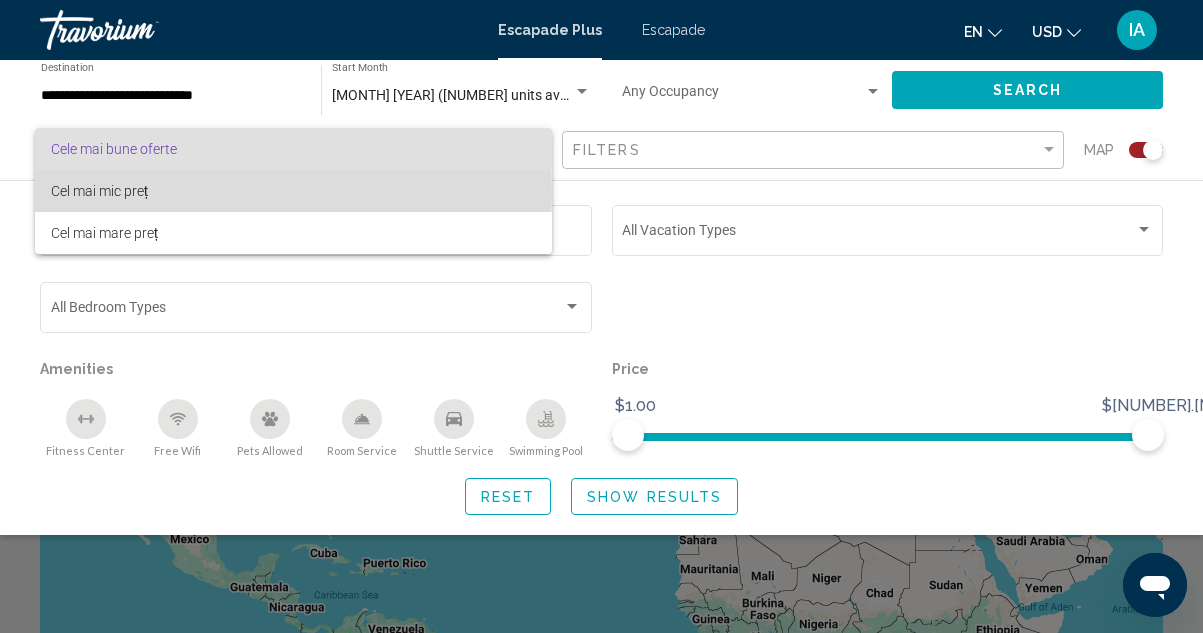 click on "Cel mai mic preț" at bounding box center (99, 191) 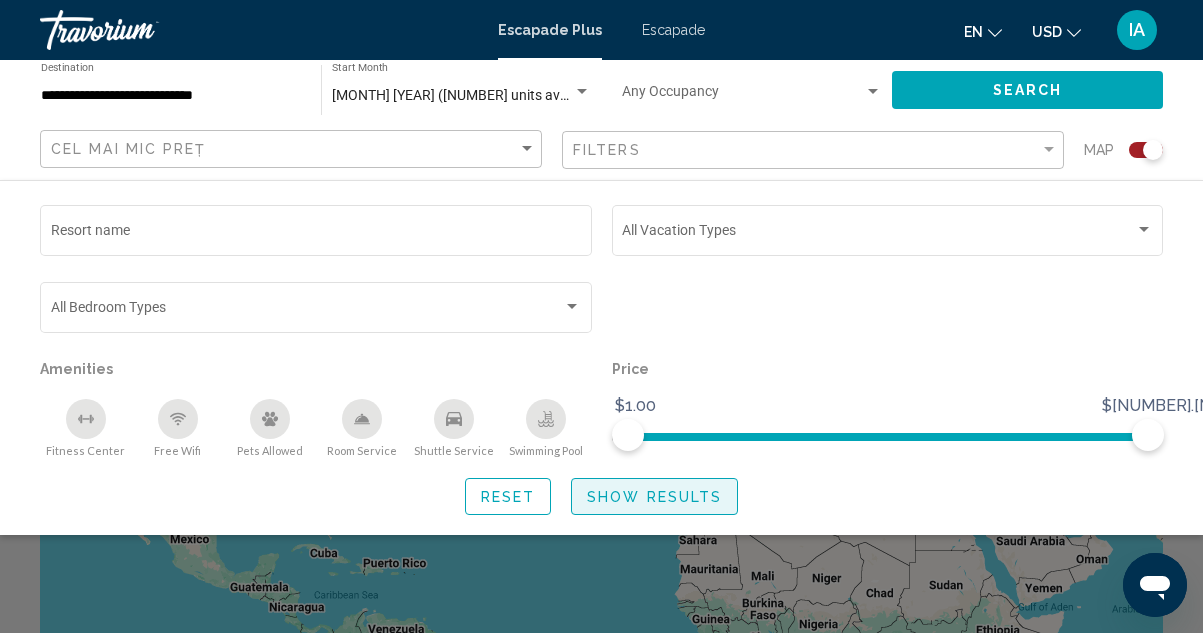 click on "Show Results" at bounding box center [654, 497] 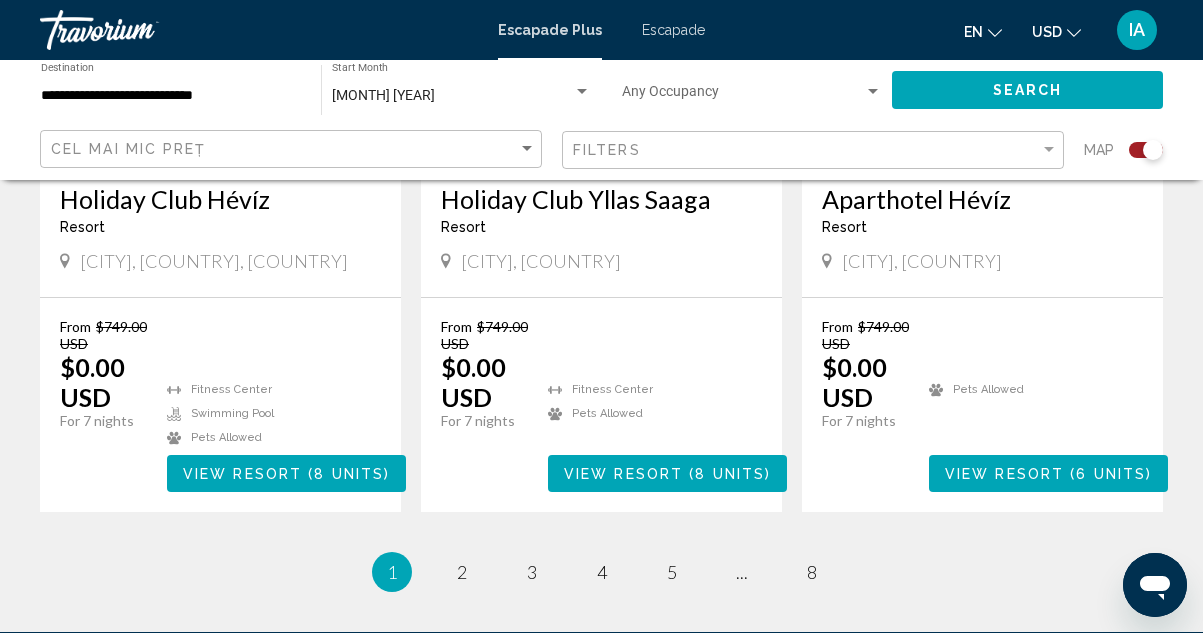 scroll, scrollTop: 3300, scrollLeft: 0, axis: vertical 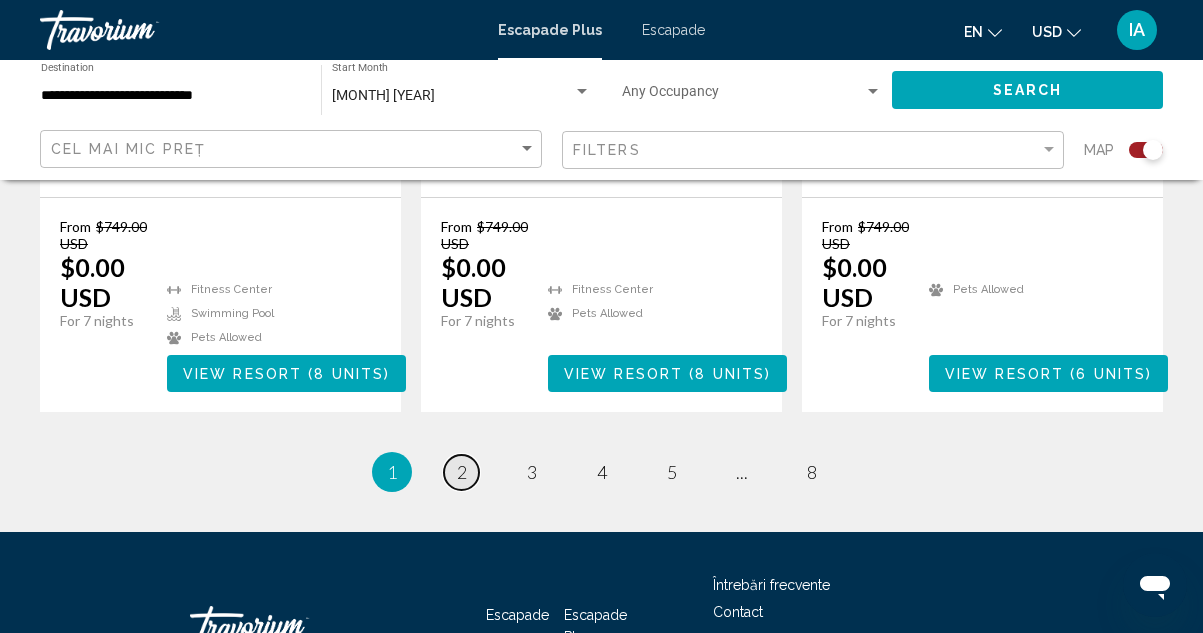 click on "2" at bounding box center [462, 472] 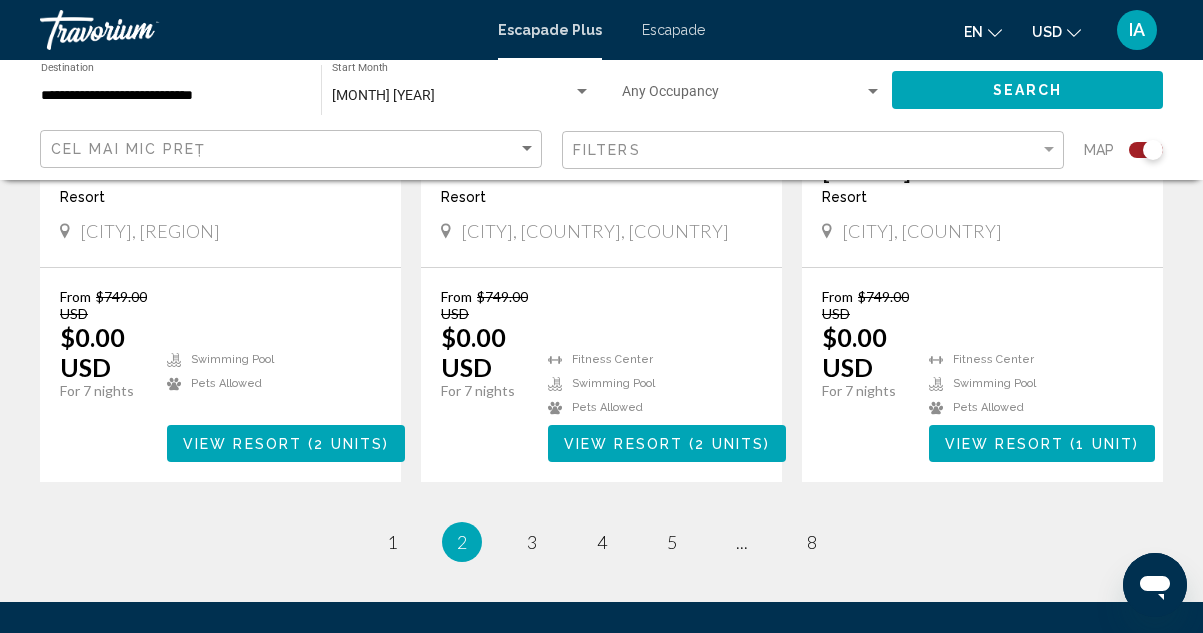 scroll, scrollTop: 3350, scrollLeft: 0, axis: vertical 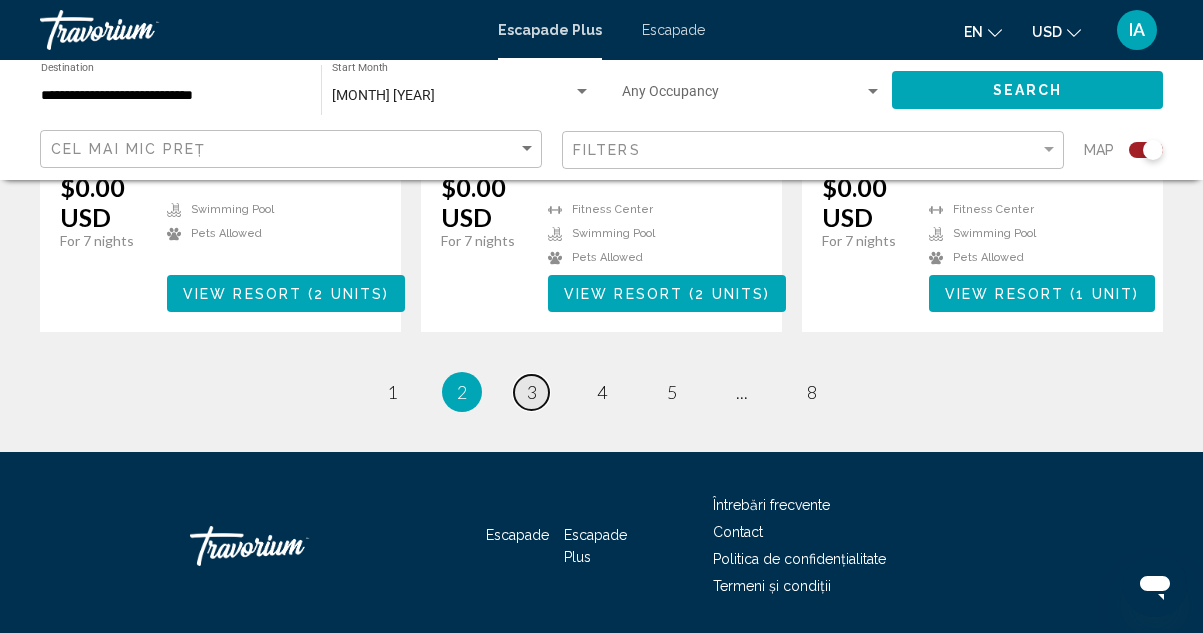 click on "3" at bounding box center [392, 392] 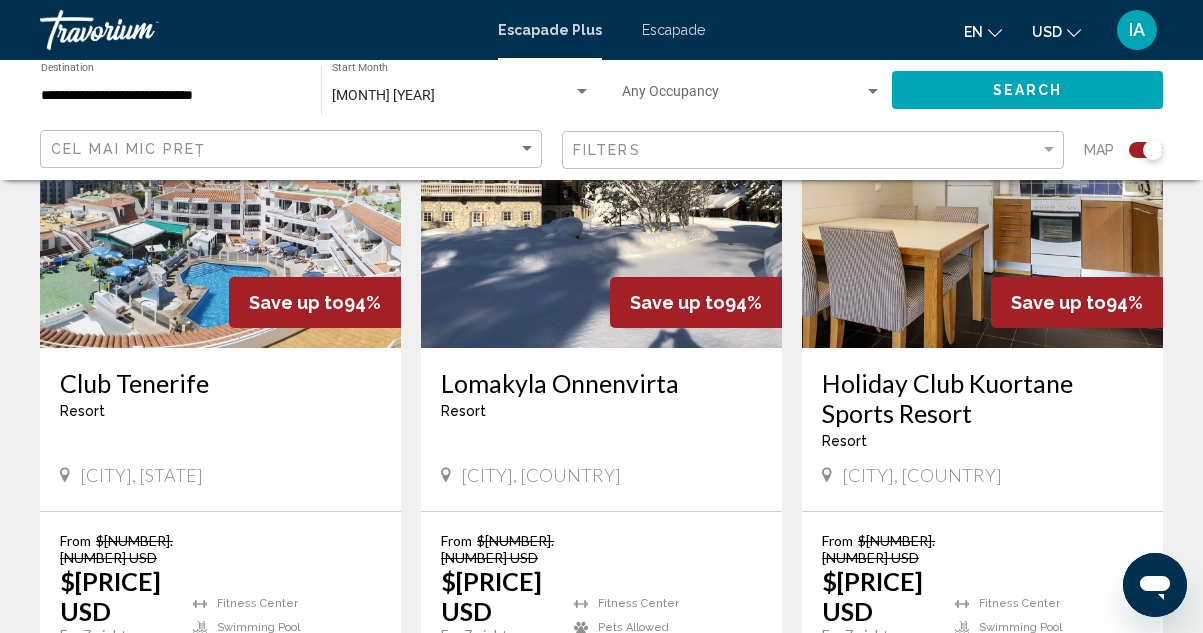 scroll, scrollTop: 1700, scrollLeft: 0, axis: vertical 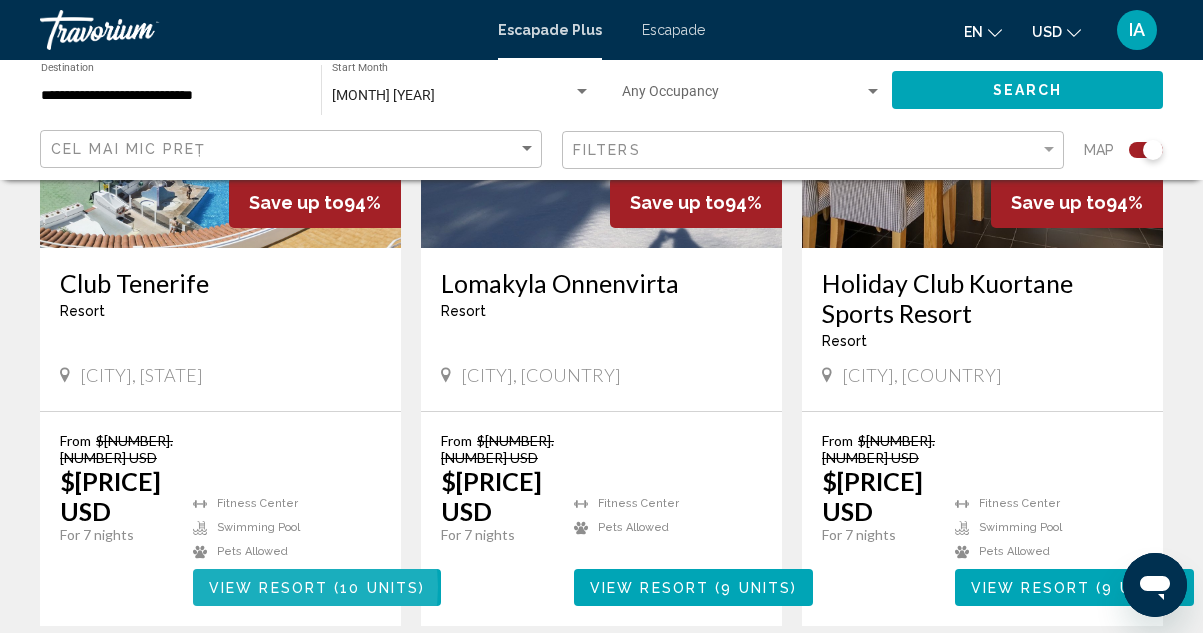 click on "View Resort" at bounding box center (268, 588) 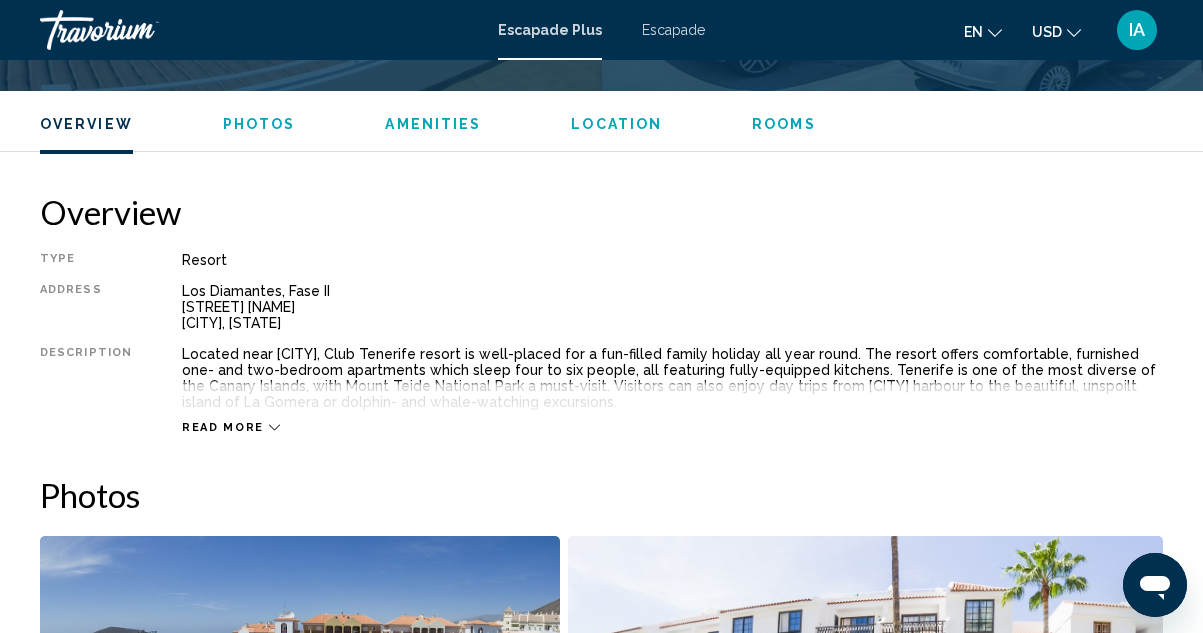 scroll, scrollTop: 1020, scrollLeft: 0, axis: vertical 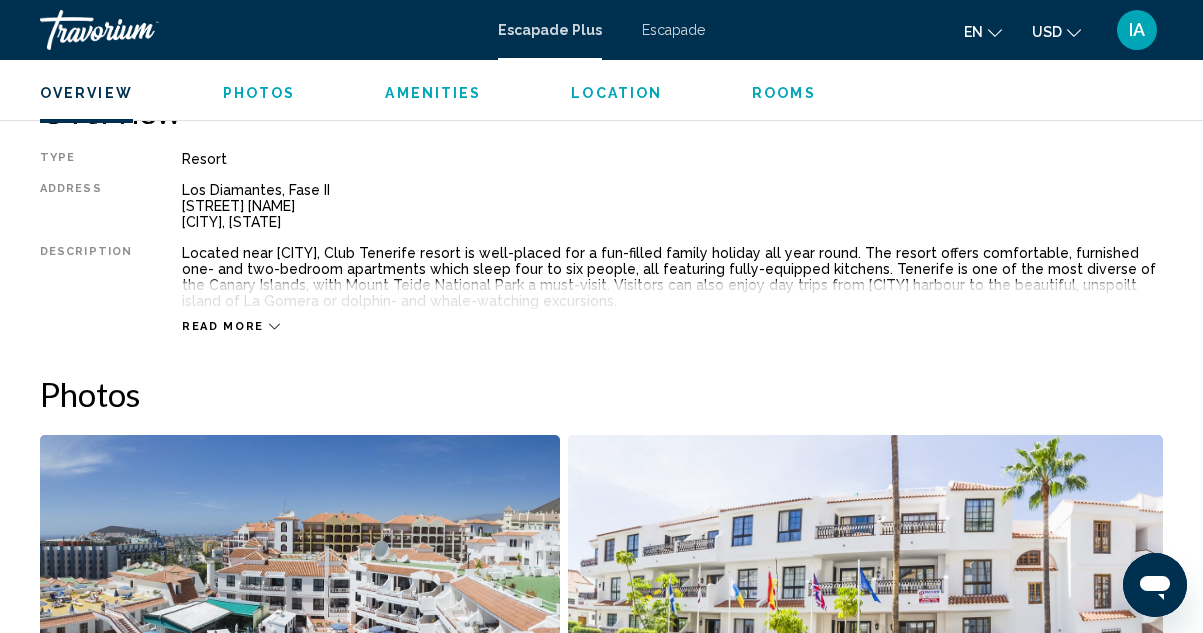 click on "Read more" at bounding box center (231, 326) 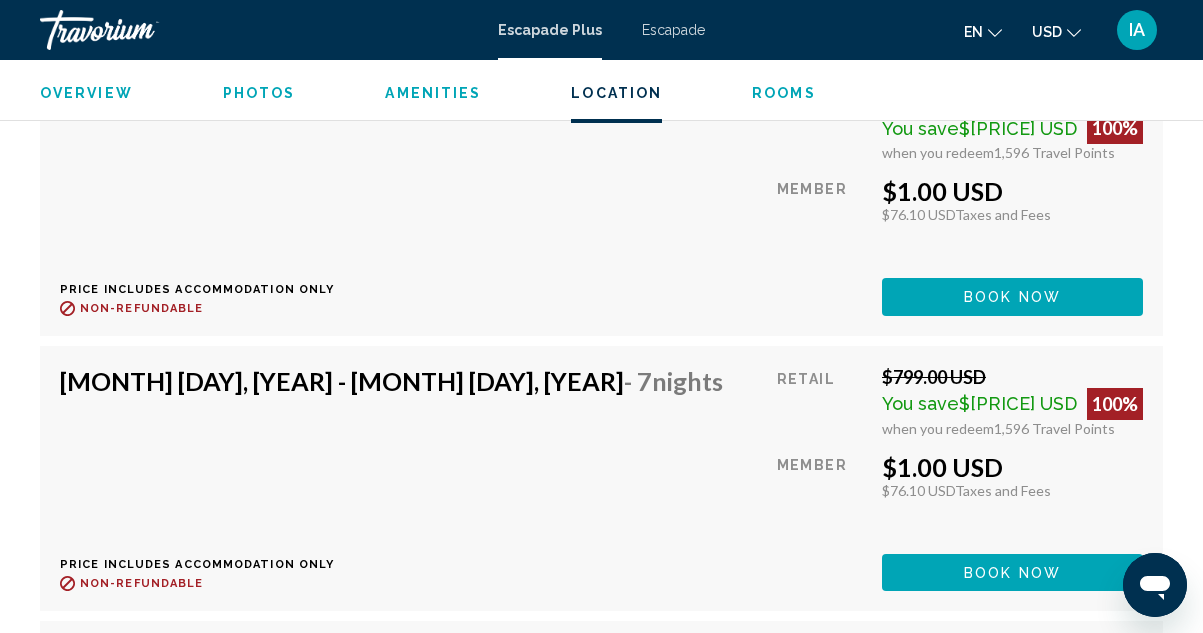 scroll, scrollTop: 3921, scrollLeft: 0, axis: vertical 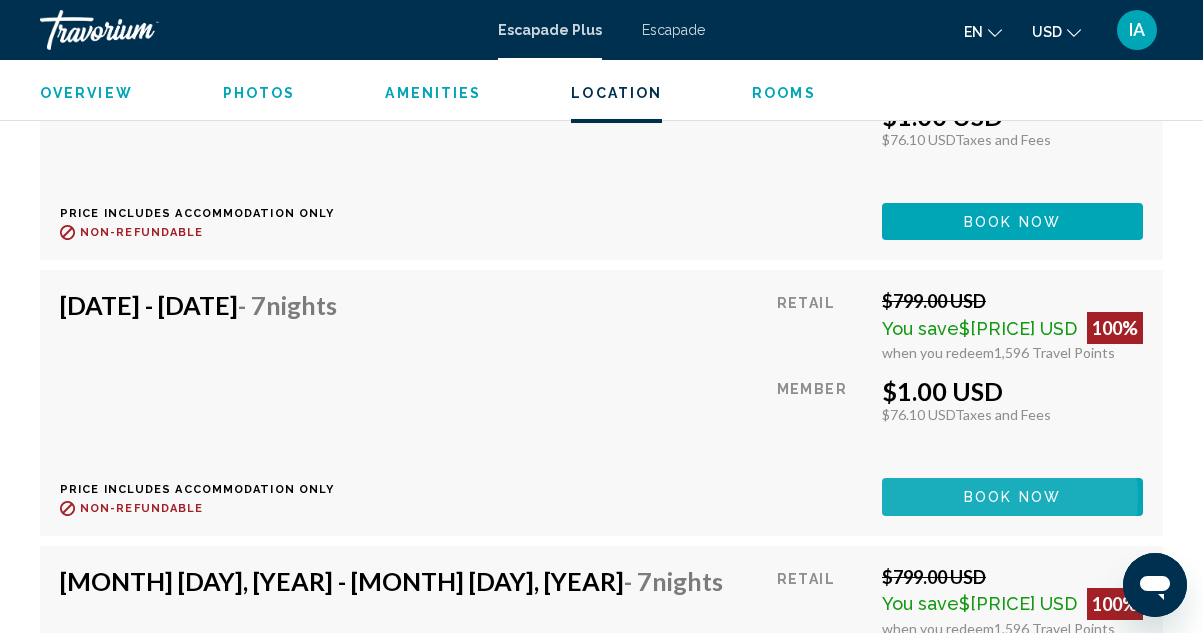 click on "Book now" at bounding box center [1012, 498] 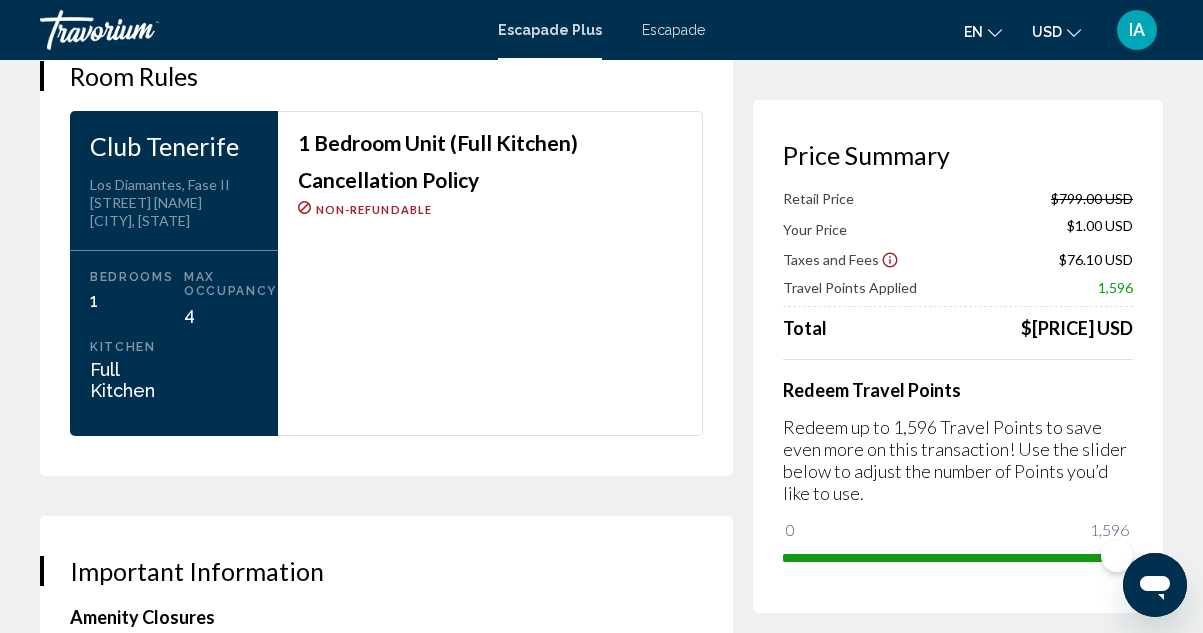 scroll, scrollTop: 3100, scrollLeft: 0, axis: vertical 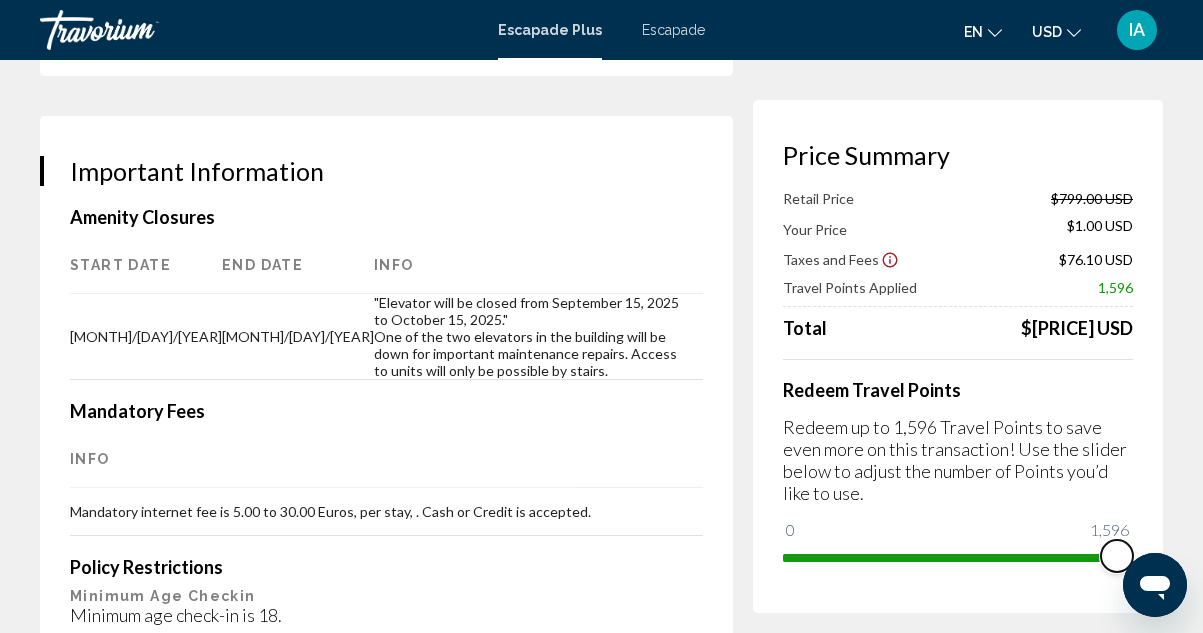 drag, startPoint x: 1114, startPoint y: 560, endPoint x: 17, endPoint y: 6, distance: 1228.9528 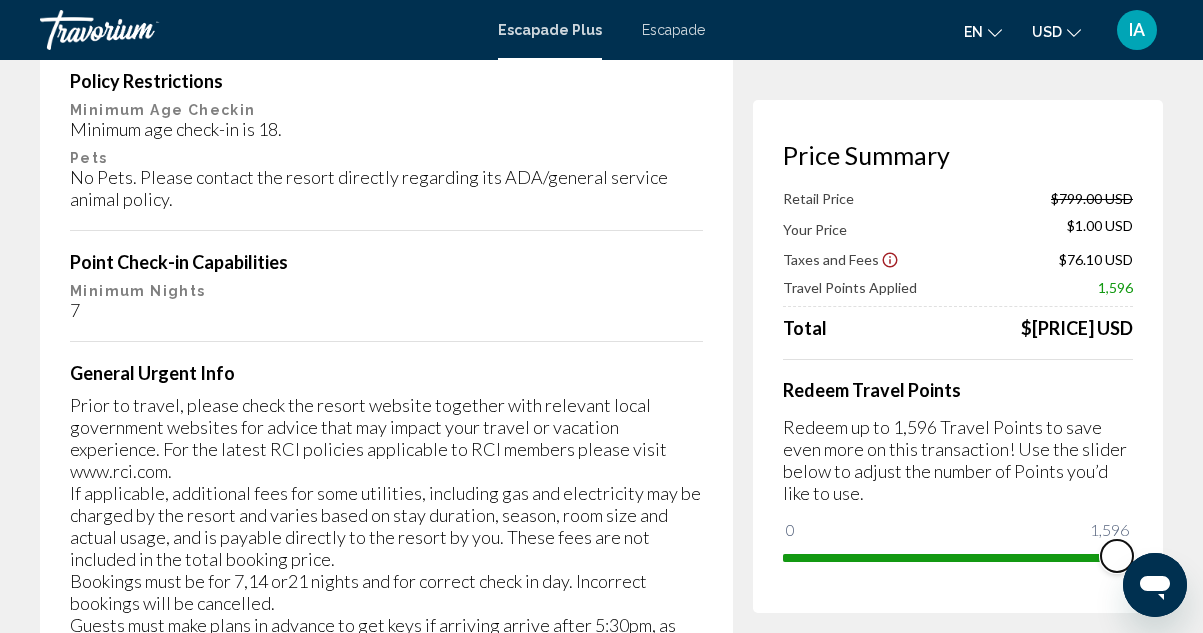 scroll, scrollTop: 3660, scrollLeft: 0, axis: vertical 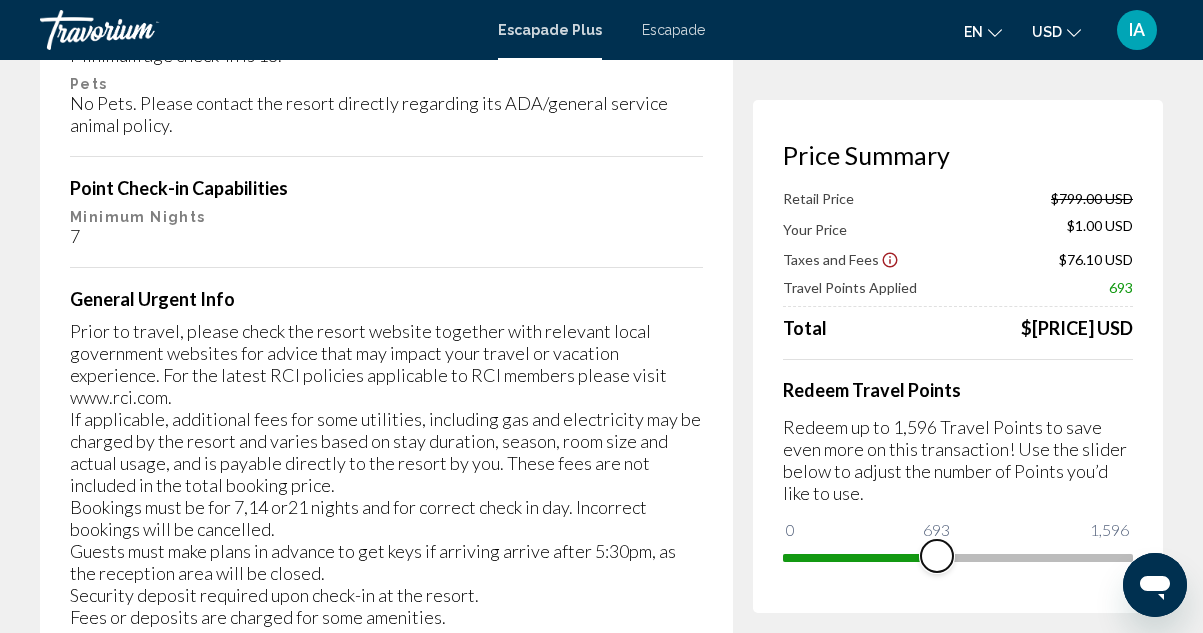 drag, startPoint x: 1115, startPoint y: 554, endPoint x: 937, endPoint y: 559, distance: 178.0702 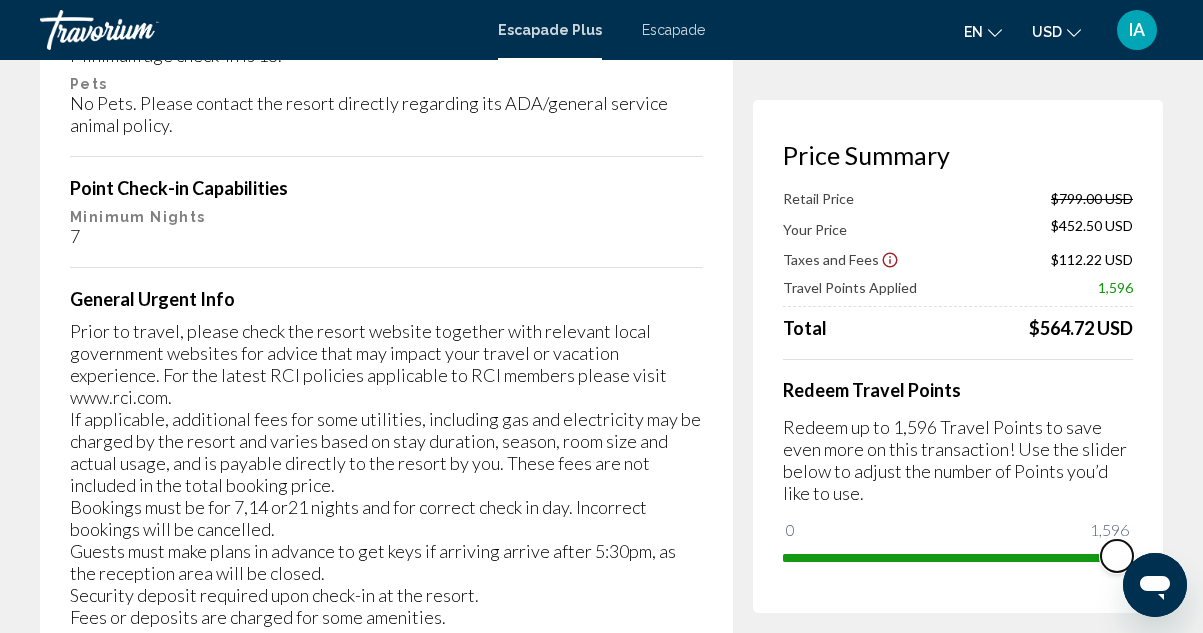drag, startPoint x: 933, startPoint y: 559, endPoint x: 21, endPoint y: 23, distance: 1057.8469 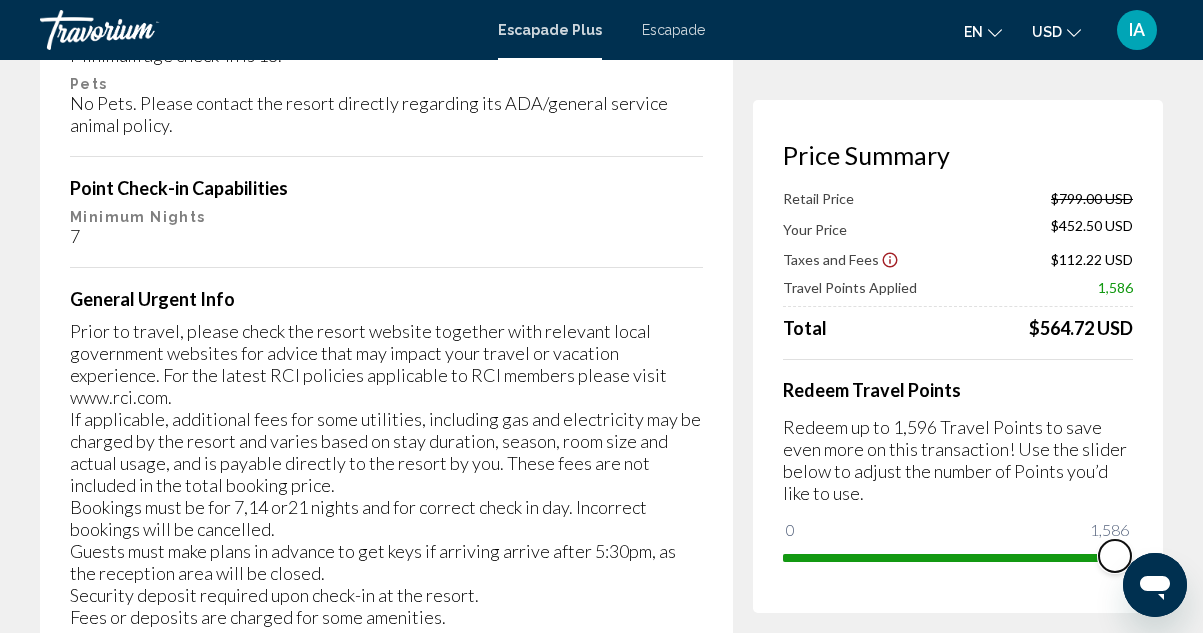 click at bounding box center (1115, 556) 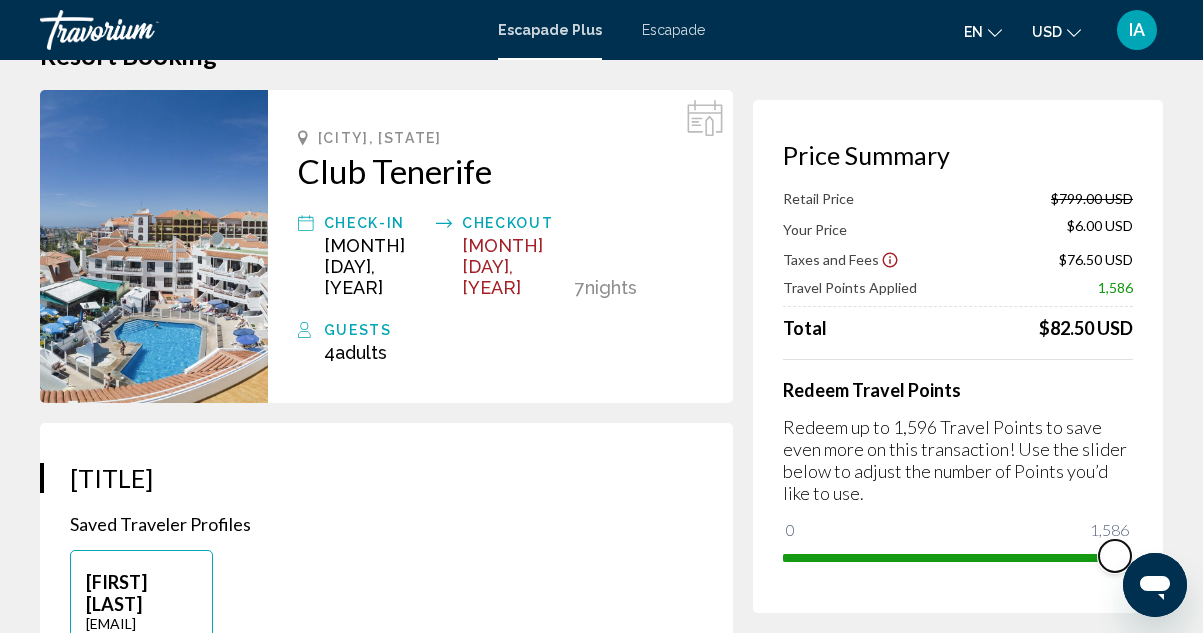 scroll, scrollTop: 0, scrollLeft: 0, axis: both 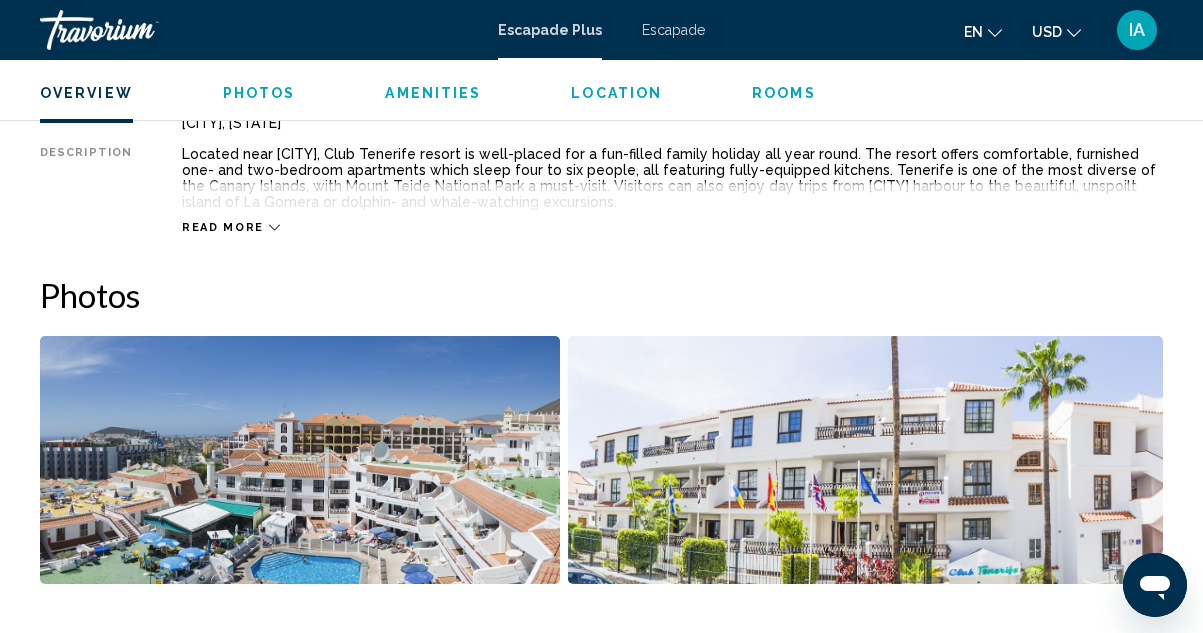 click on "Read more" at bounding box center (223, 227) 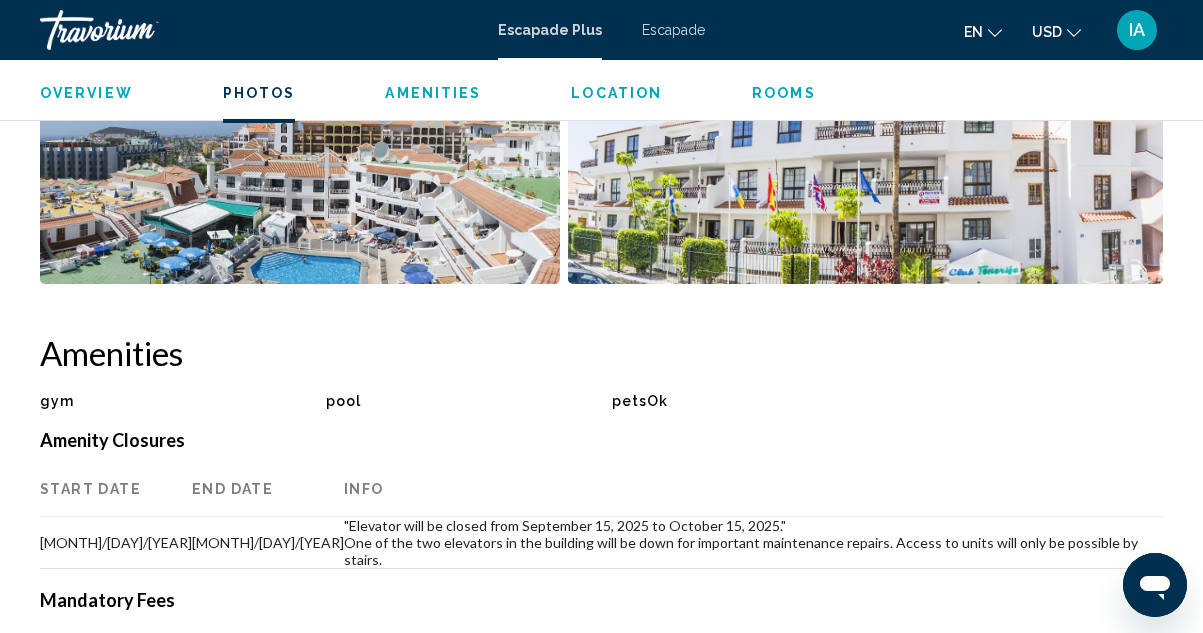 scroll, scrollTop: 819, scrollLeft: 0, axis: vertical 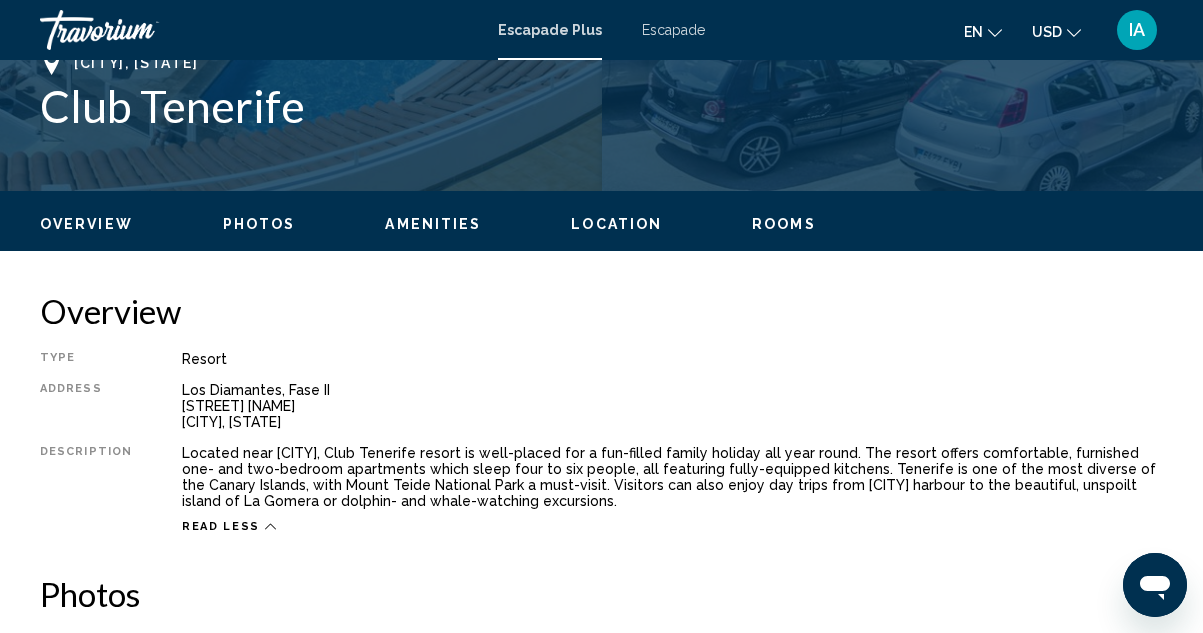 click on "Photos" at bounding box center (259, 224) 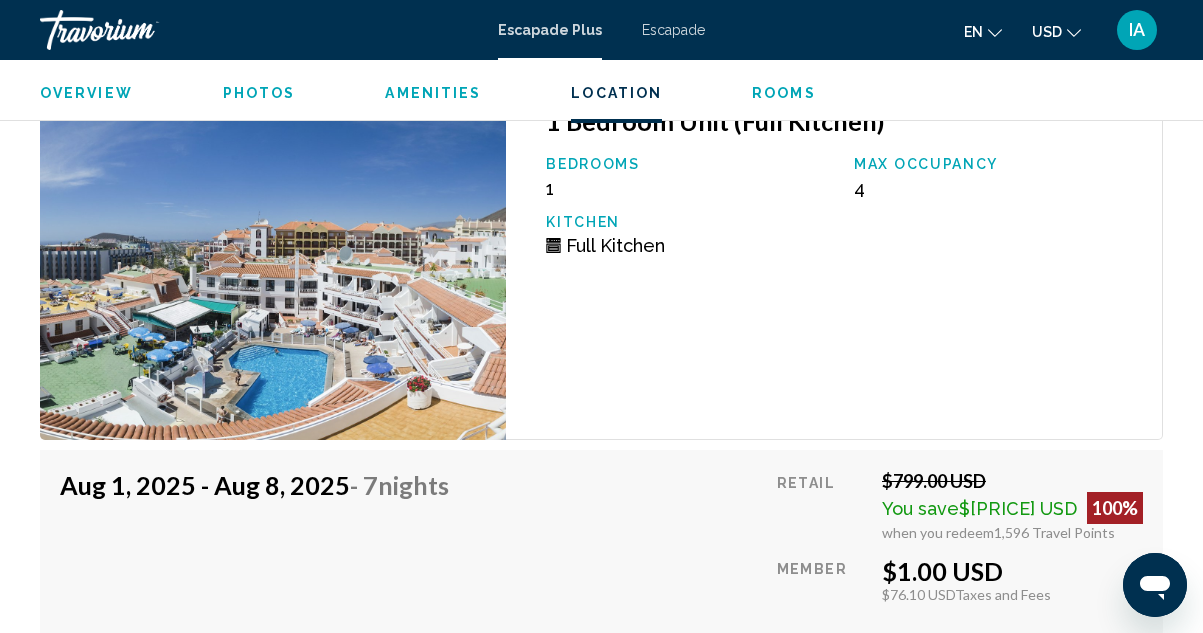 scroll, scrollTop: 3166, scrollLeft: 0, axis: vertical 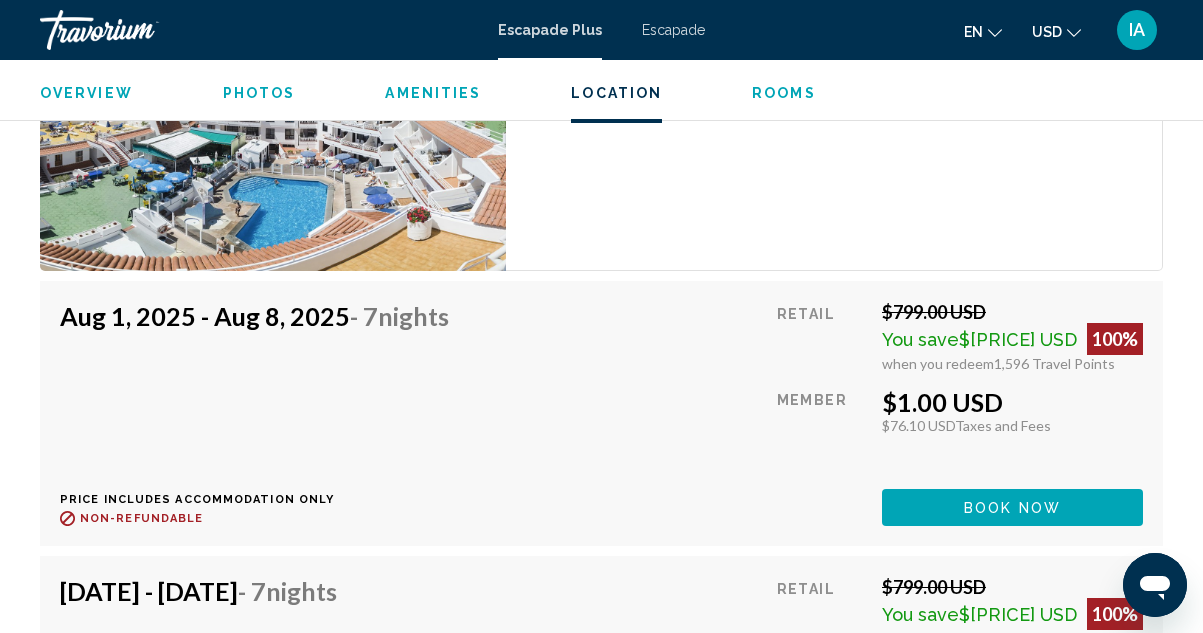 click on "Photos" at bounding box center (259, 93) 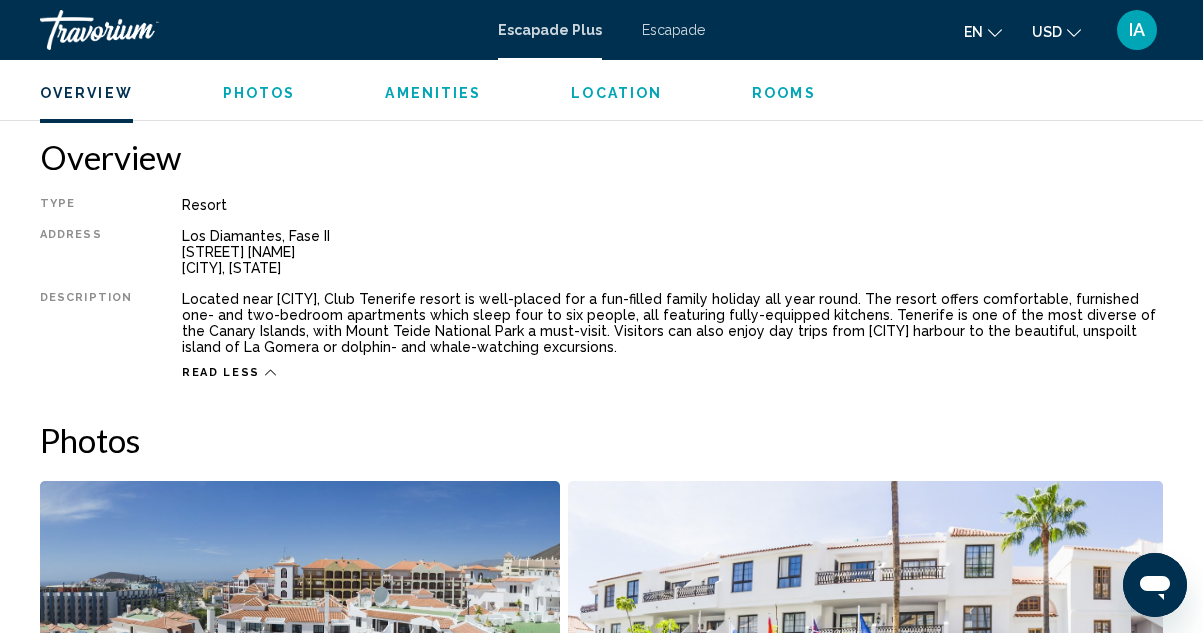 scroll, scrollTop: 1374, scrollLeft: 0, axis: vertical 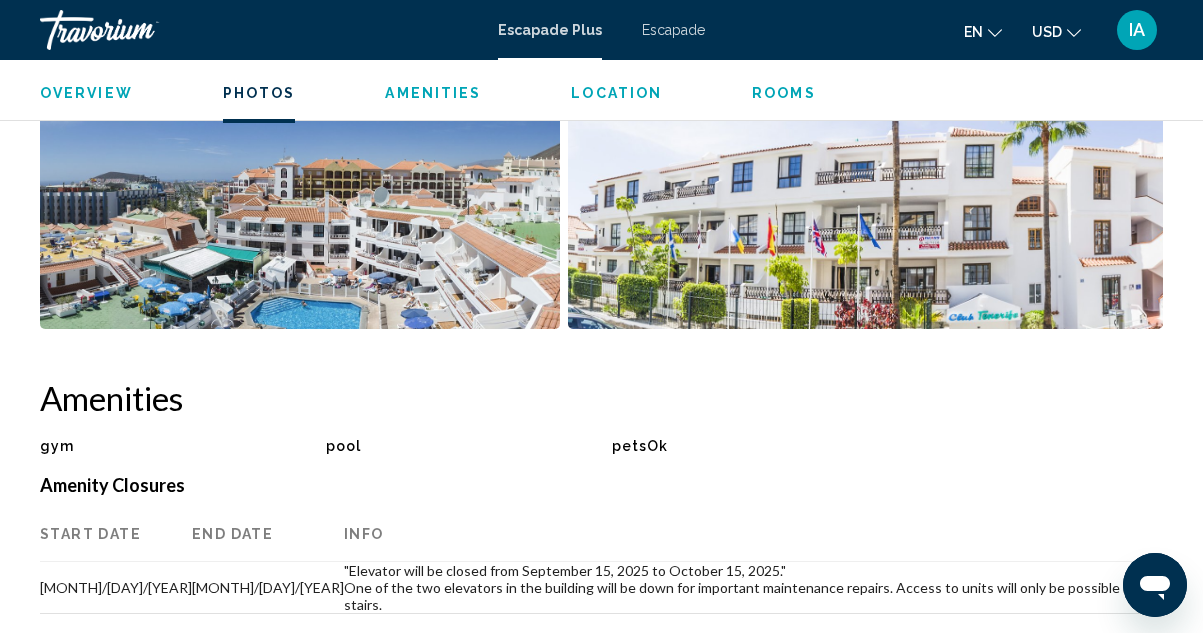 click at bounding box center (300, 205) 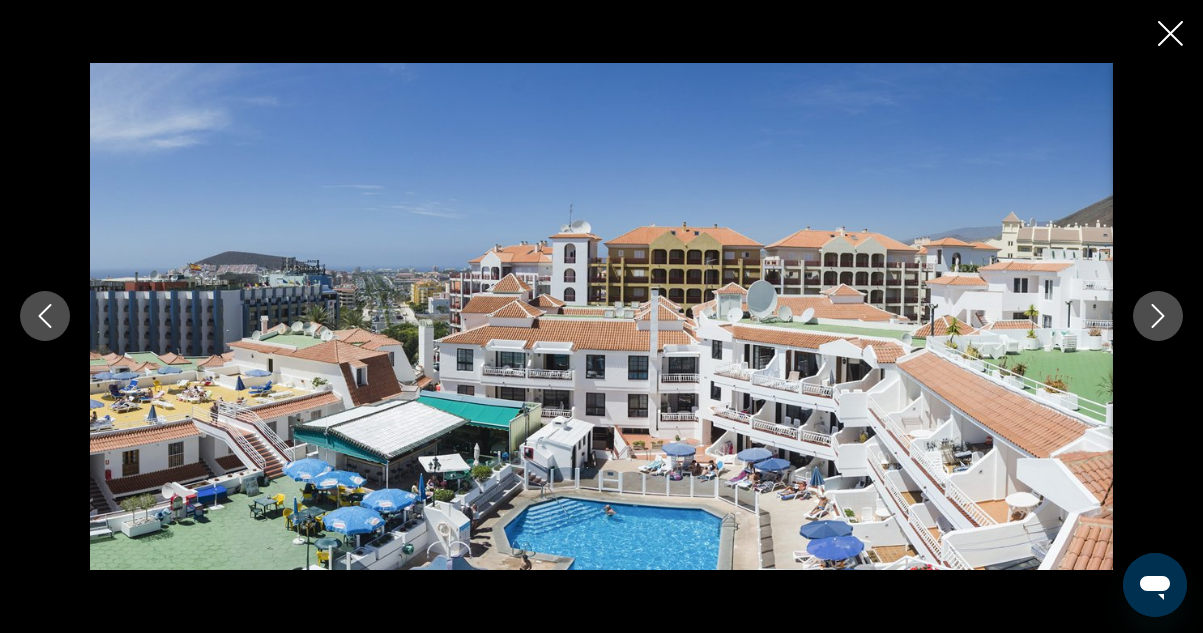 click at bounding box center [1158, 317] 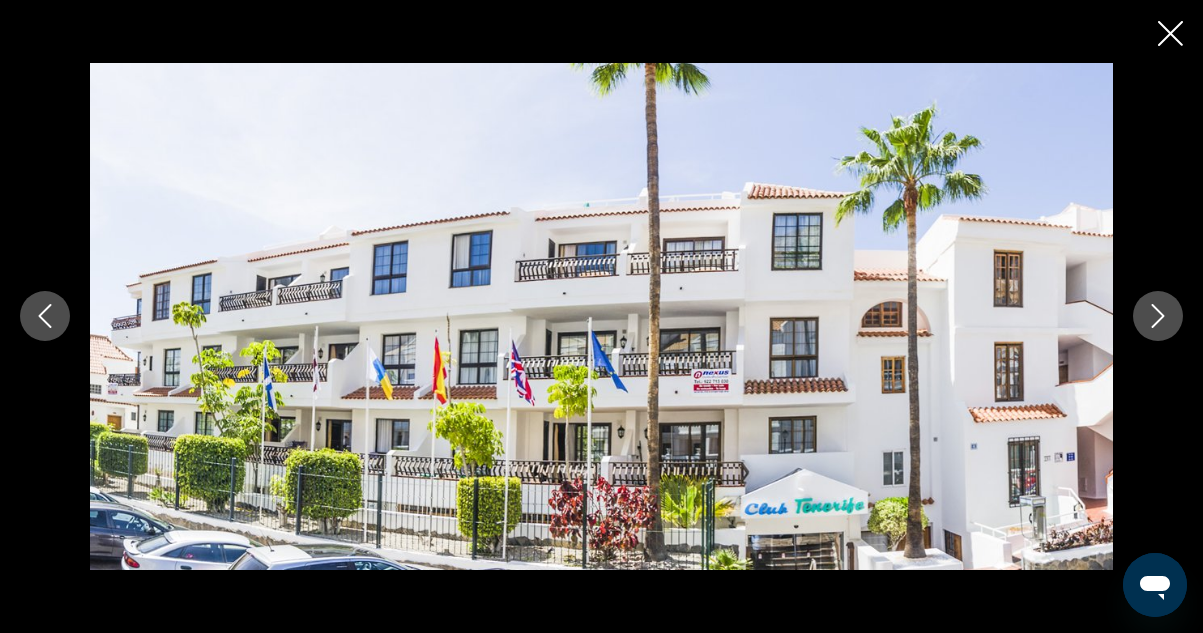 click at bounding box center (1158, 317) 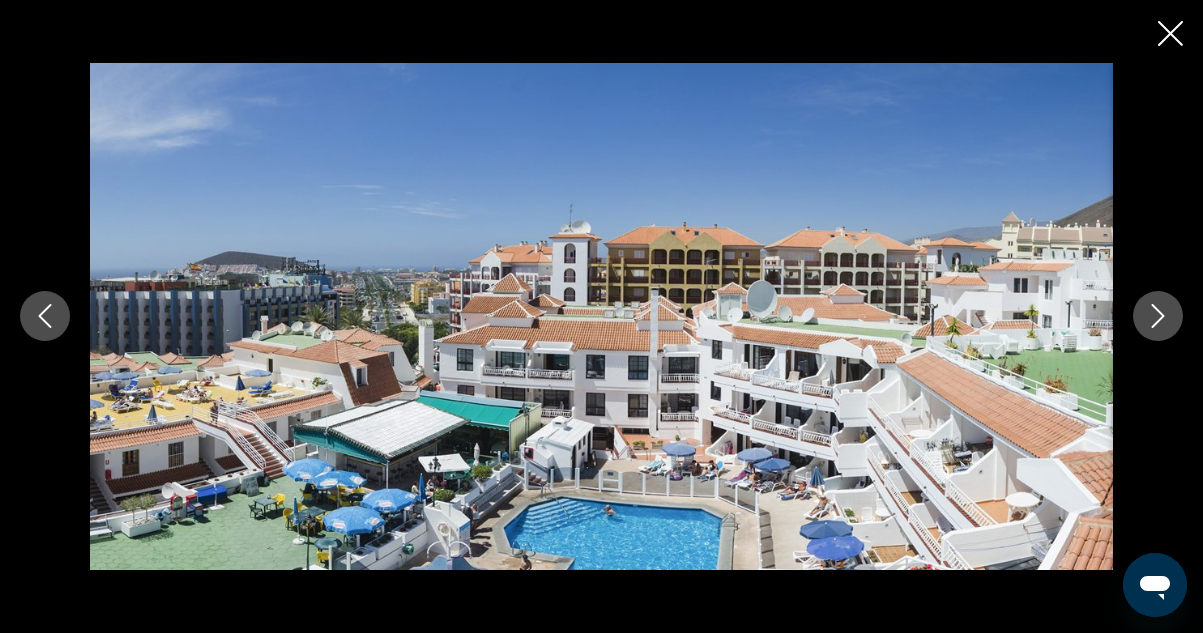 click at bounding box center [1158, 317] 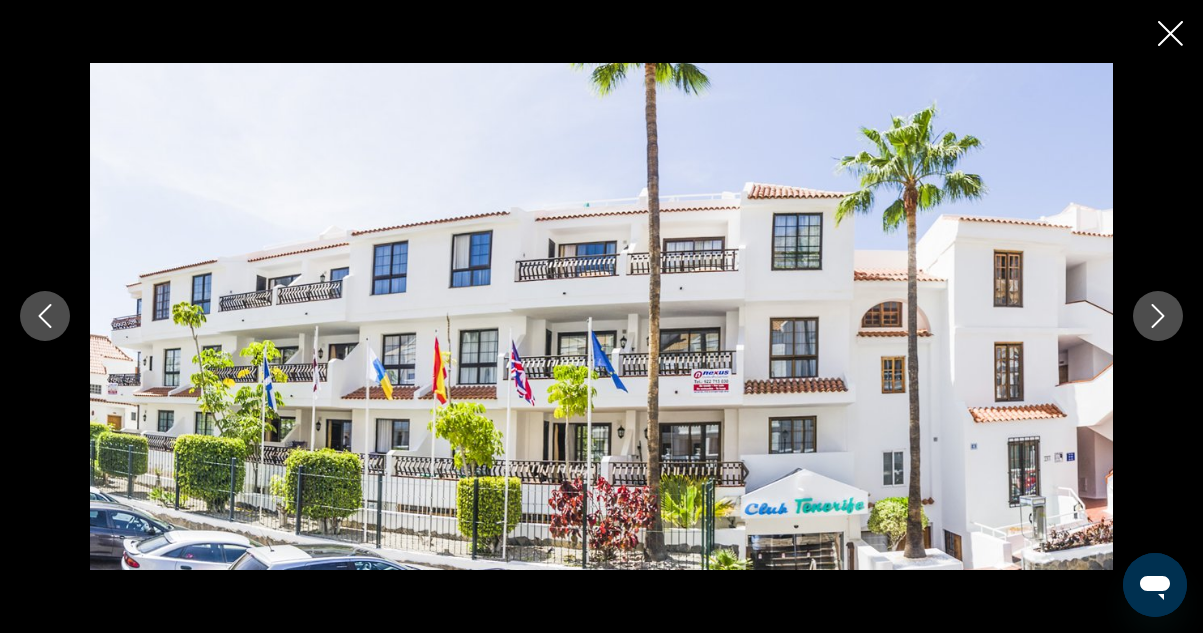 click at bounding box center (1158, 317) 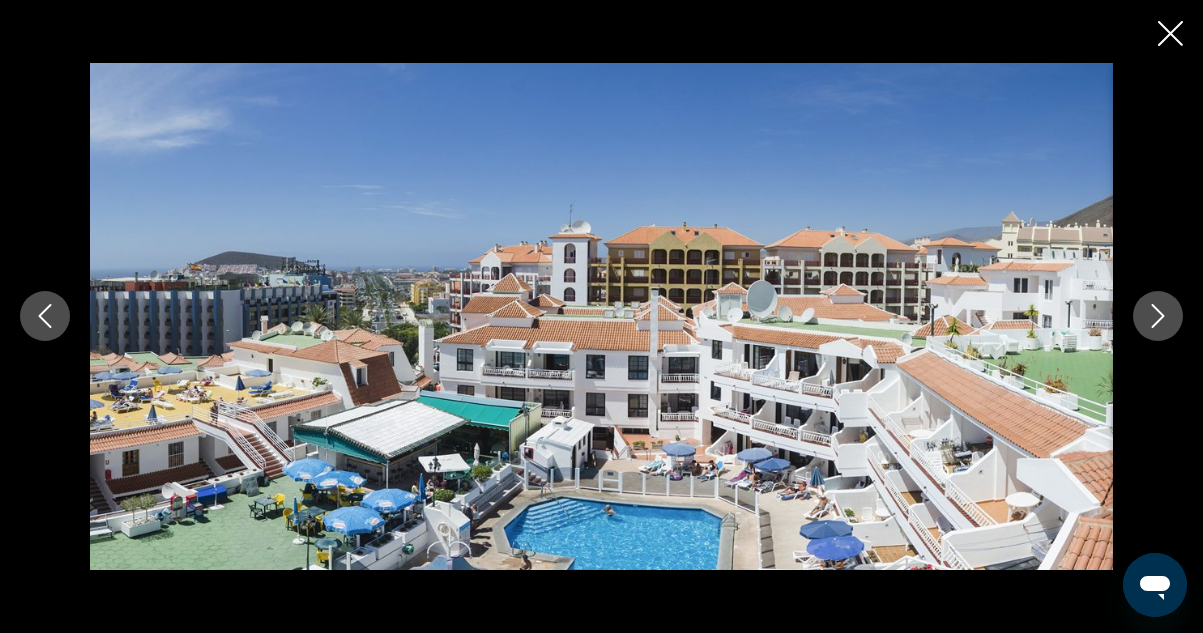 click at bounding box center (1158, 317) 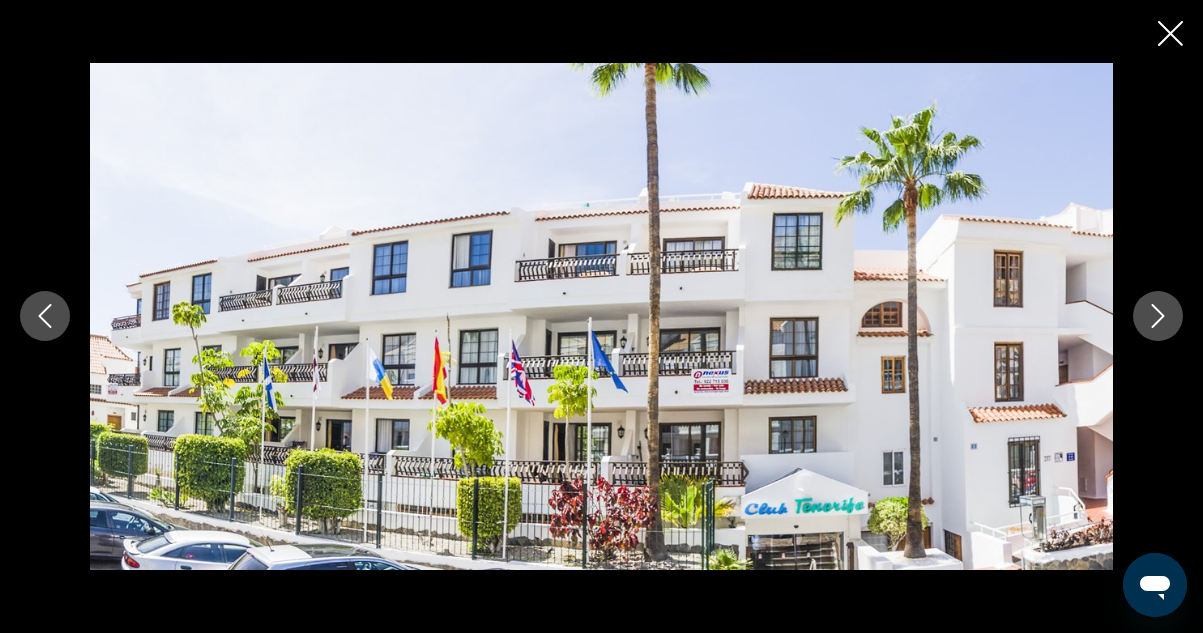 click at bounding box center [1158, 317] 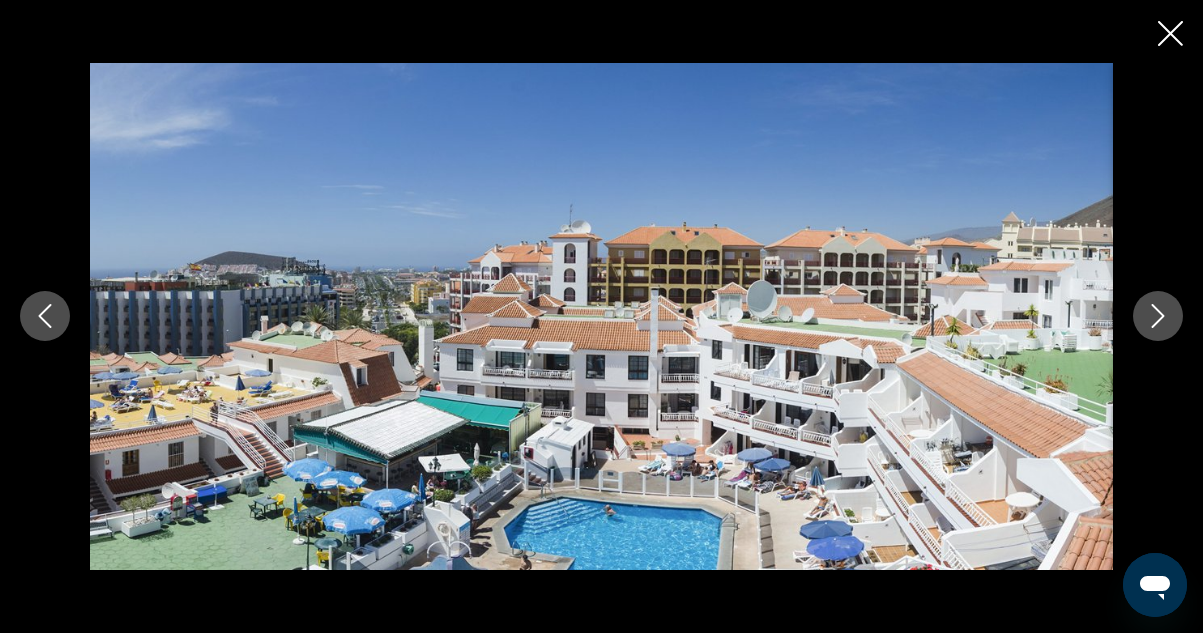 click at bounding box center [1158, 317] 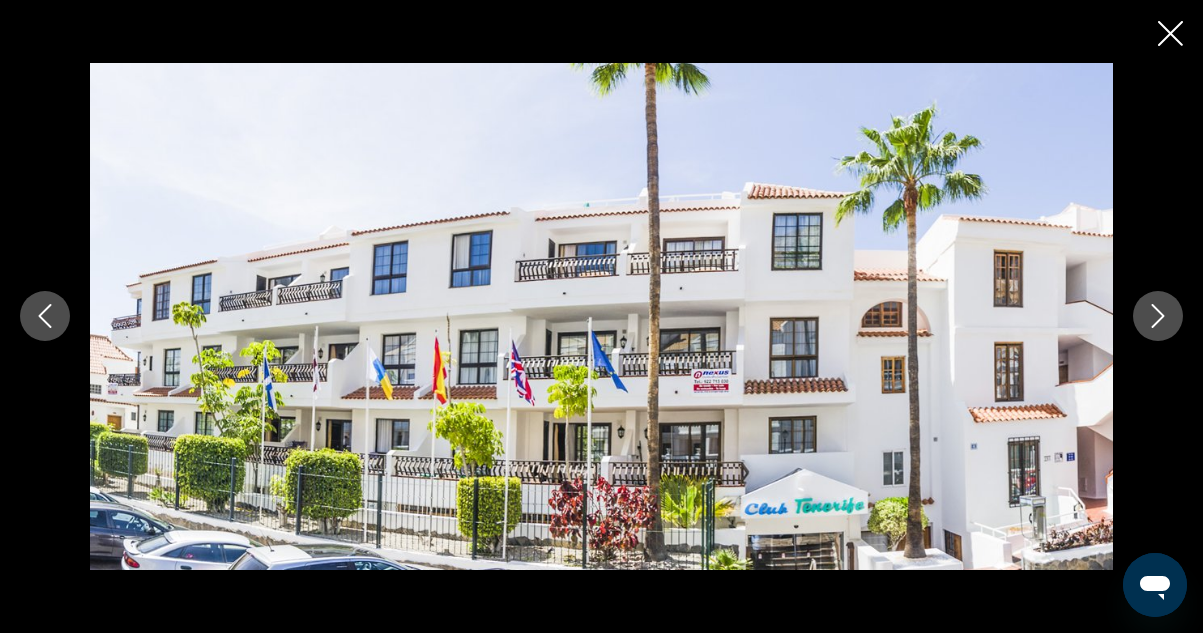 click at bounding box center (1158, 316) 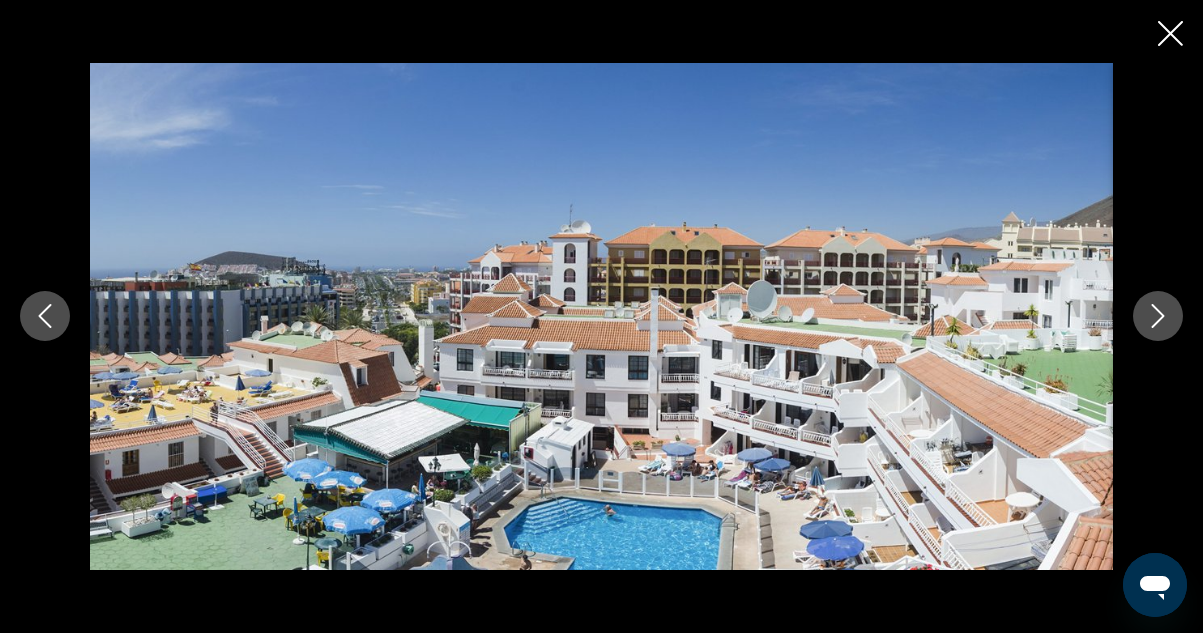click at bounding box center (1170, 33) 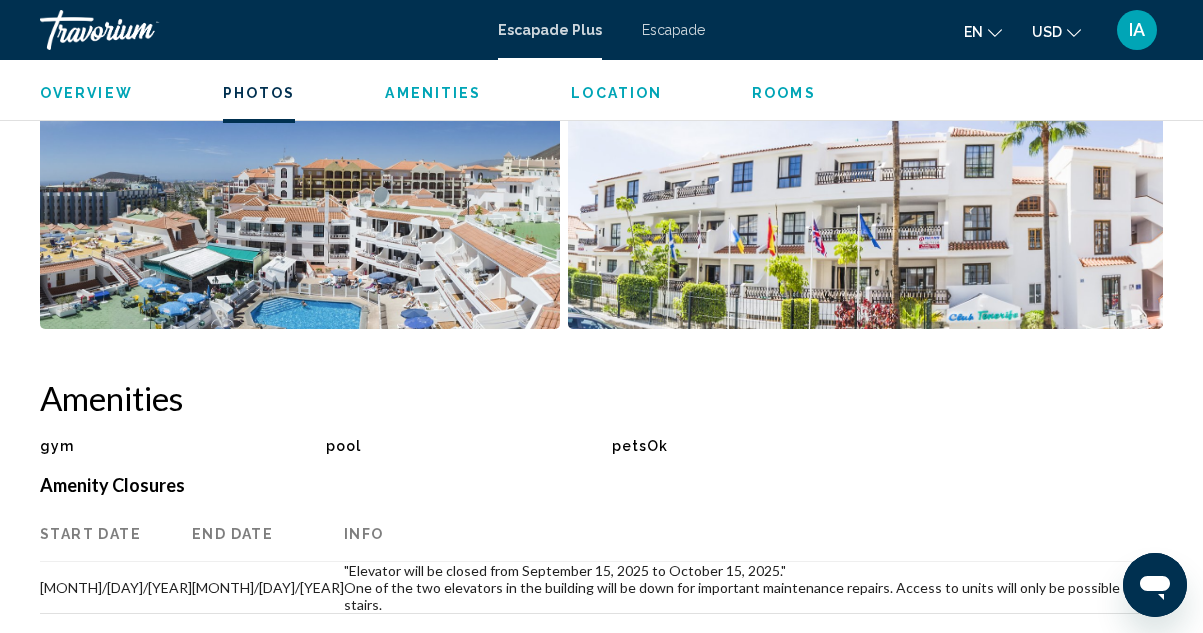 click on "Amenities" at bounding box center (433, 93) 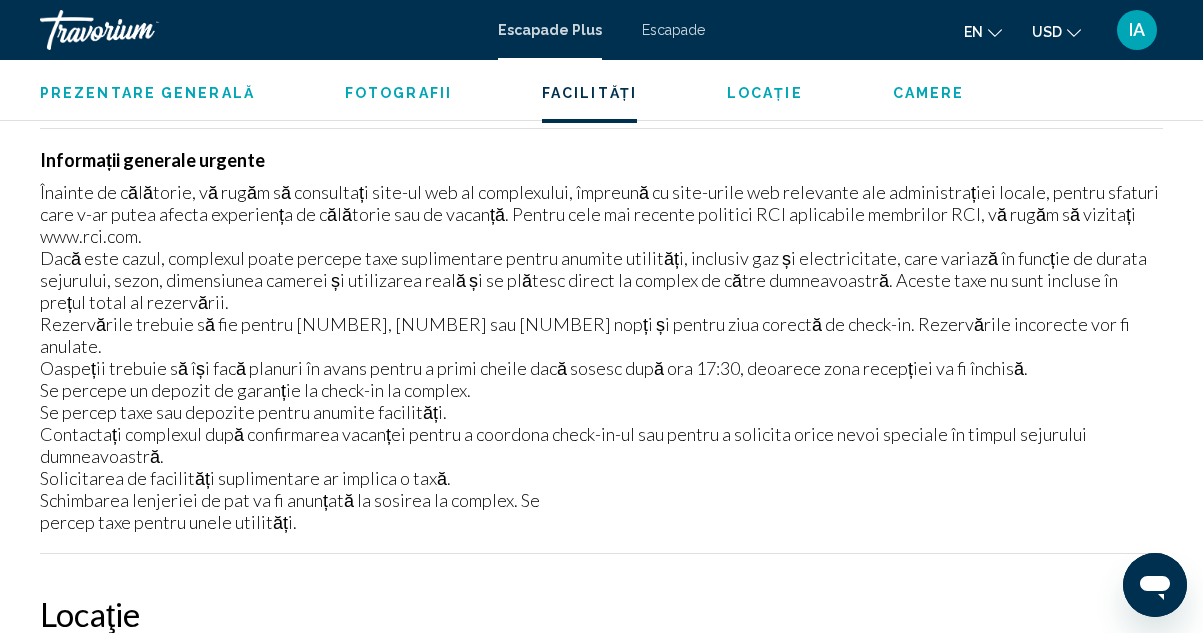 scroll, scrollTop: 2361, scrollLeft: 0, axis: vertical 